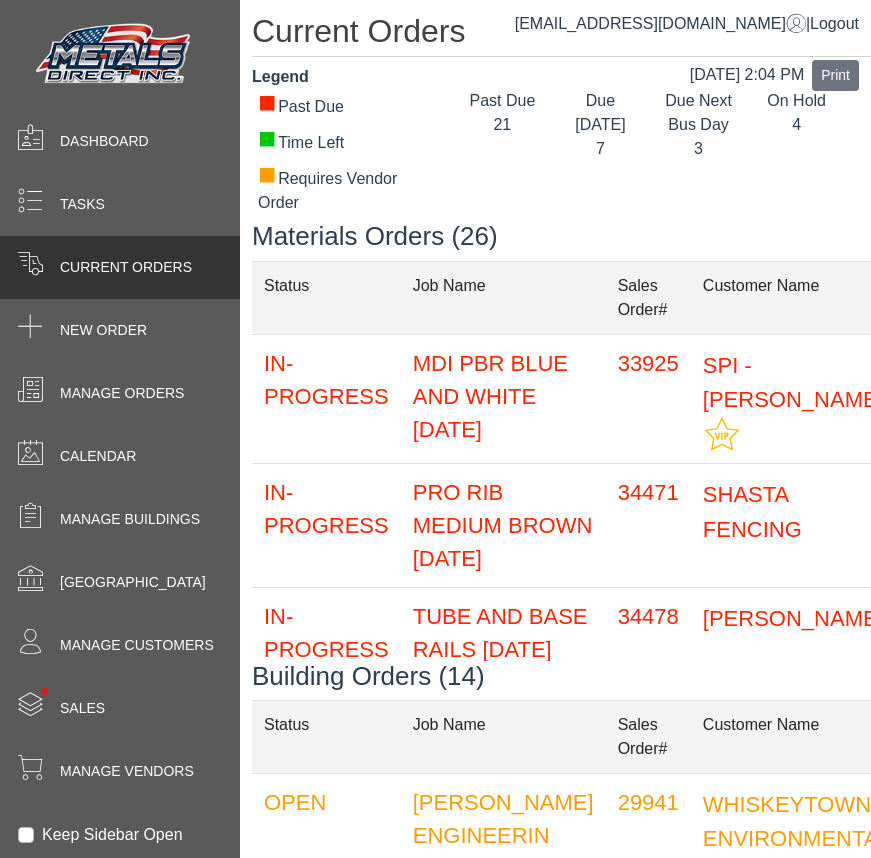 scroll, scrollTop: 0, scrollLeft: 0, axis: both 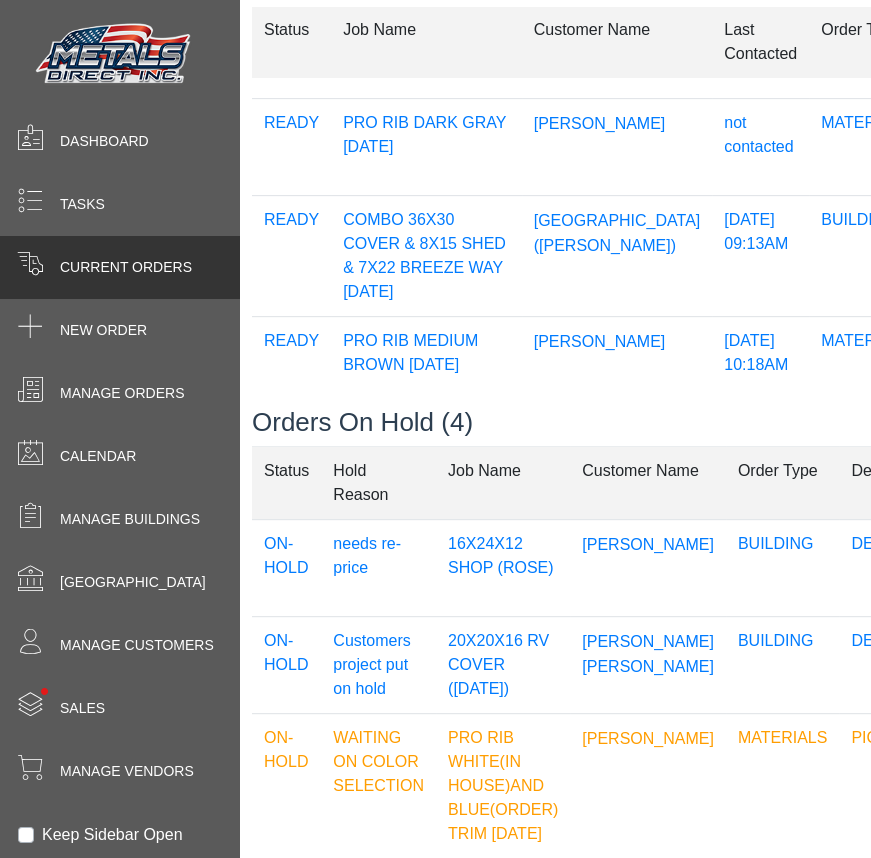 click on "Current Orders" at bounding box center [126, 267] 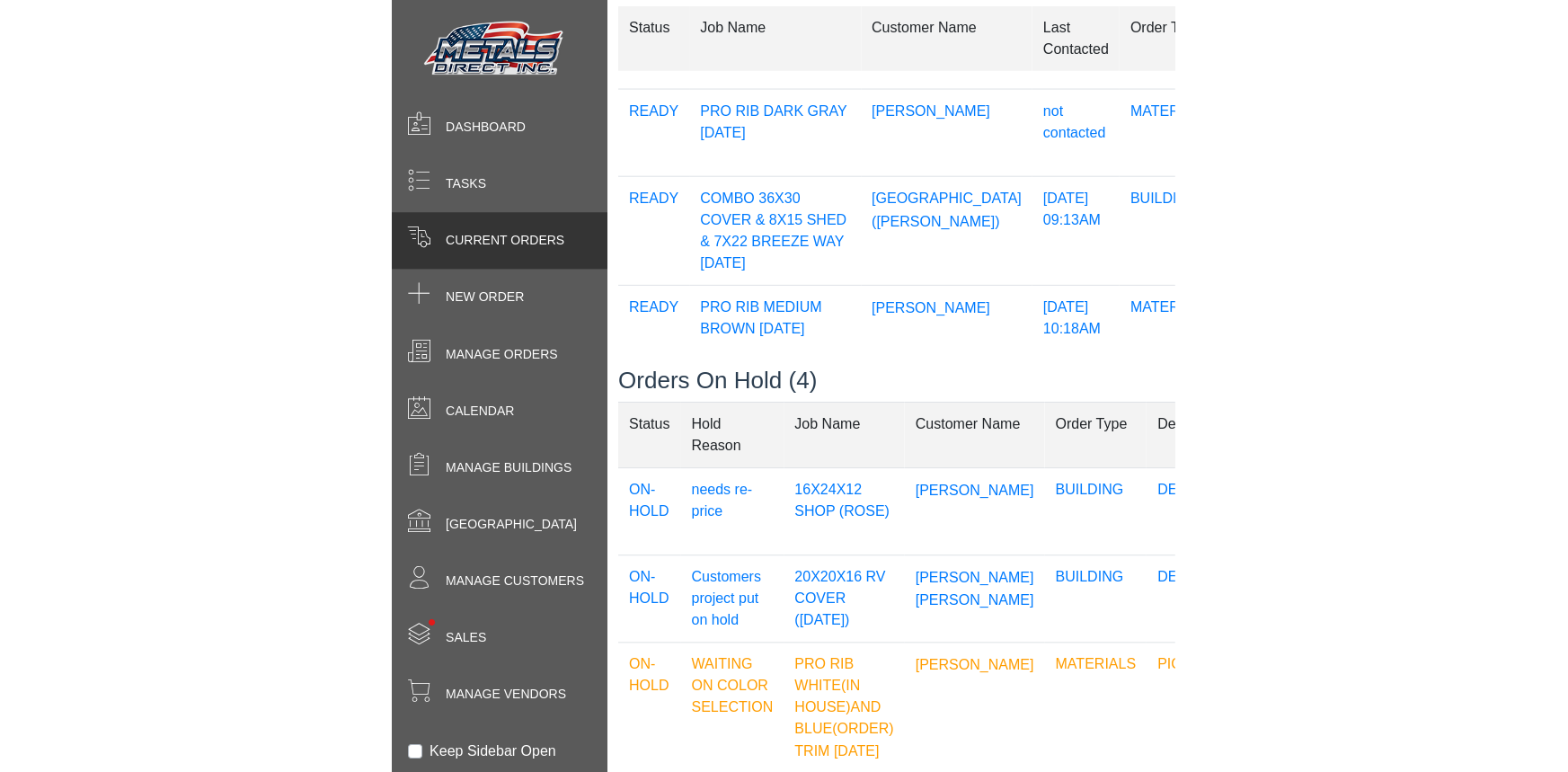 scroll, scrollTop: 817, scrollLeft: 0, axis: vertical 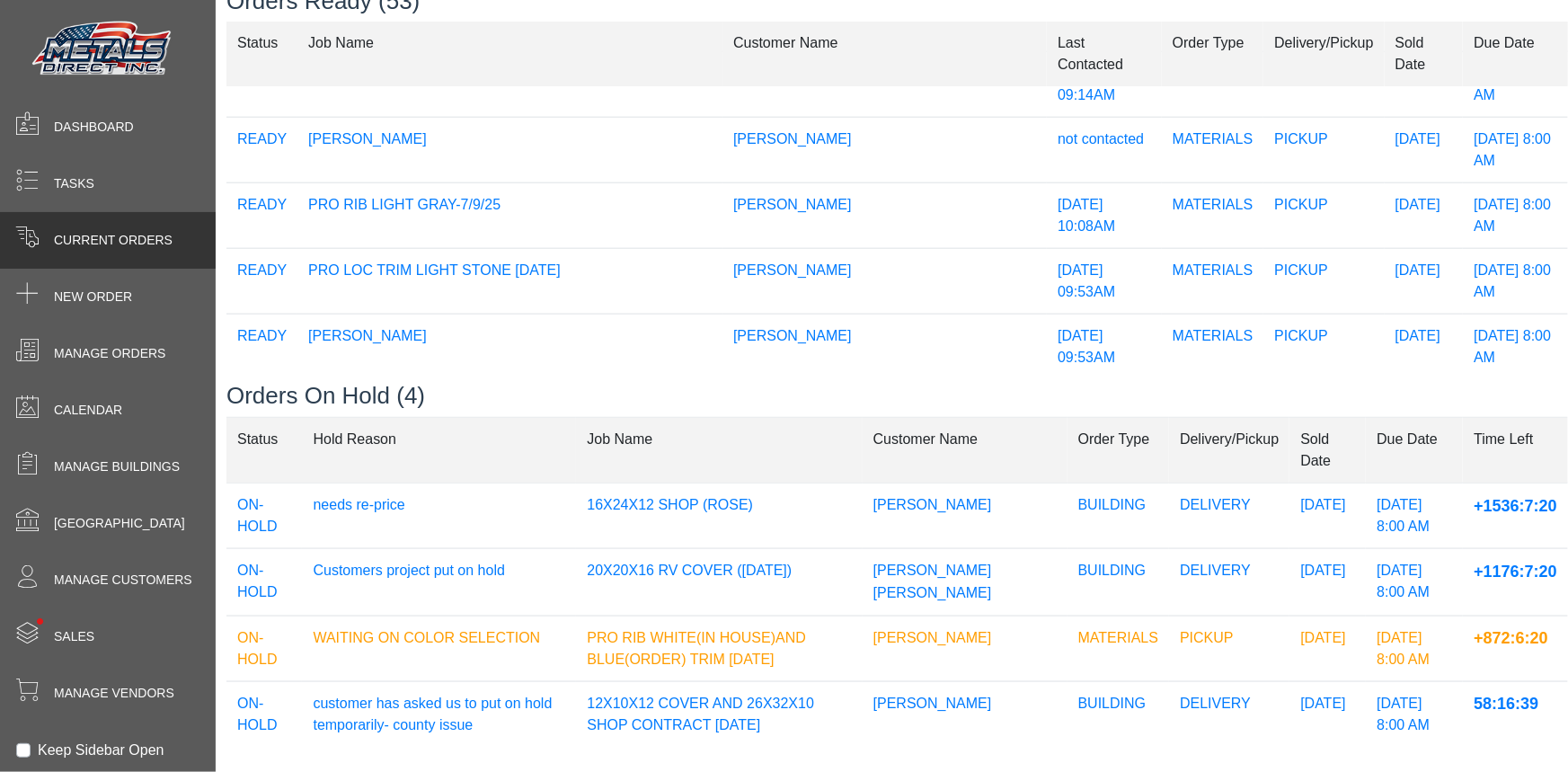 click on "TONY CONRAD" at bounding box center [793, 336] 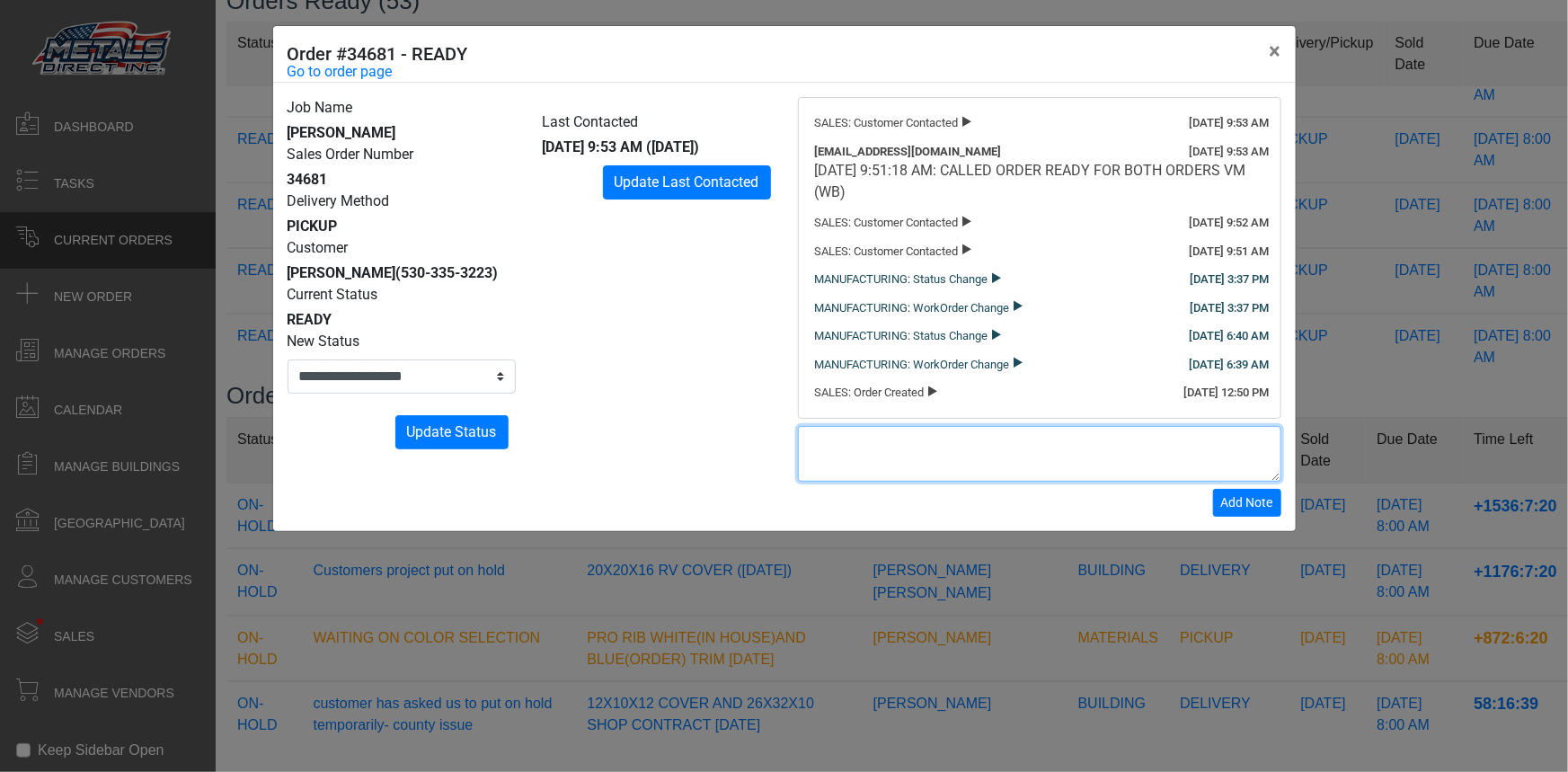 click at bounding box center (1040, 454) 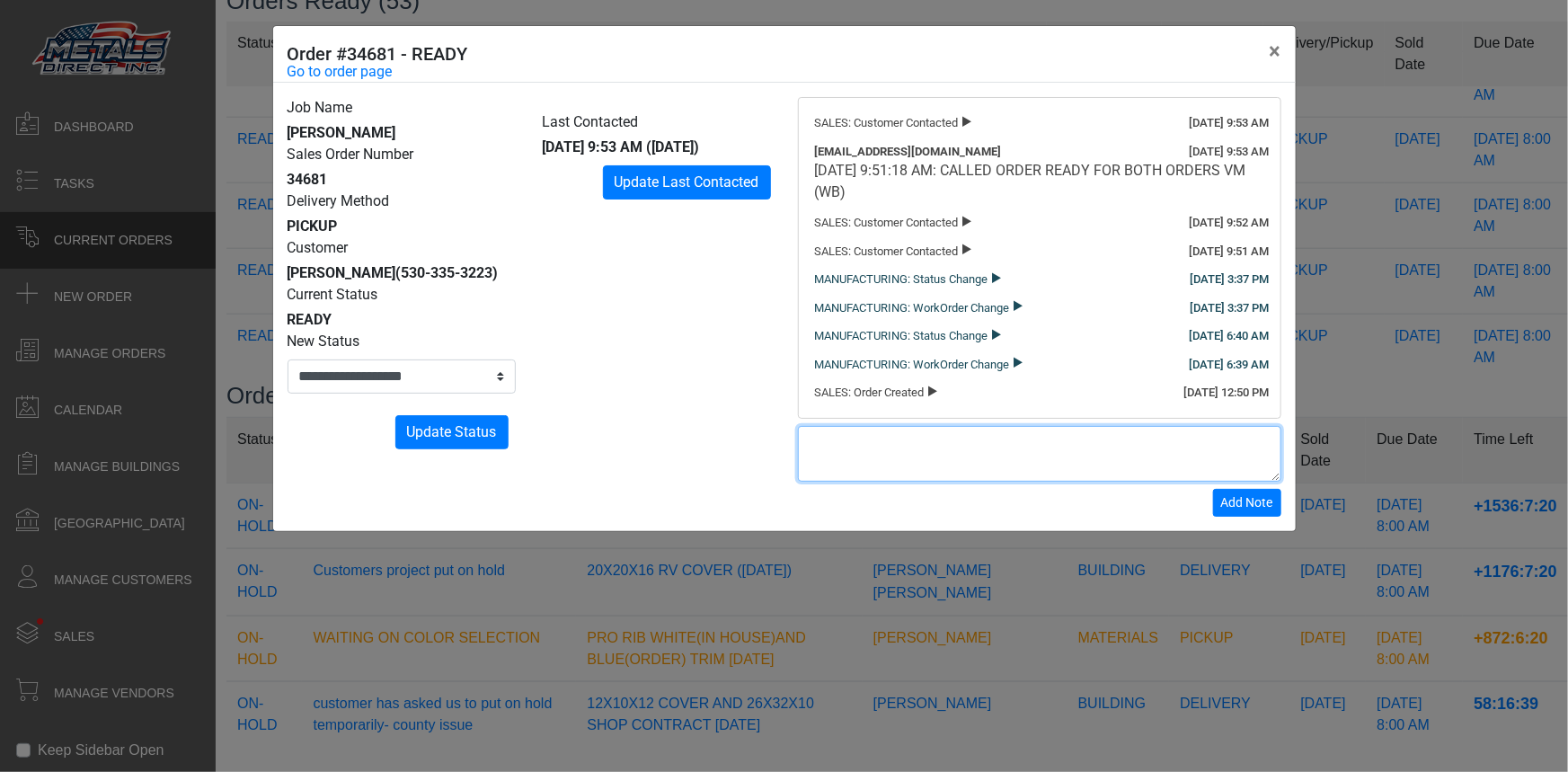 paste on "**********" 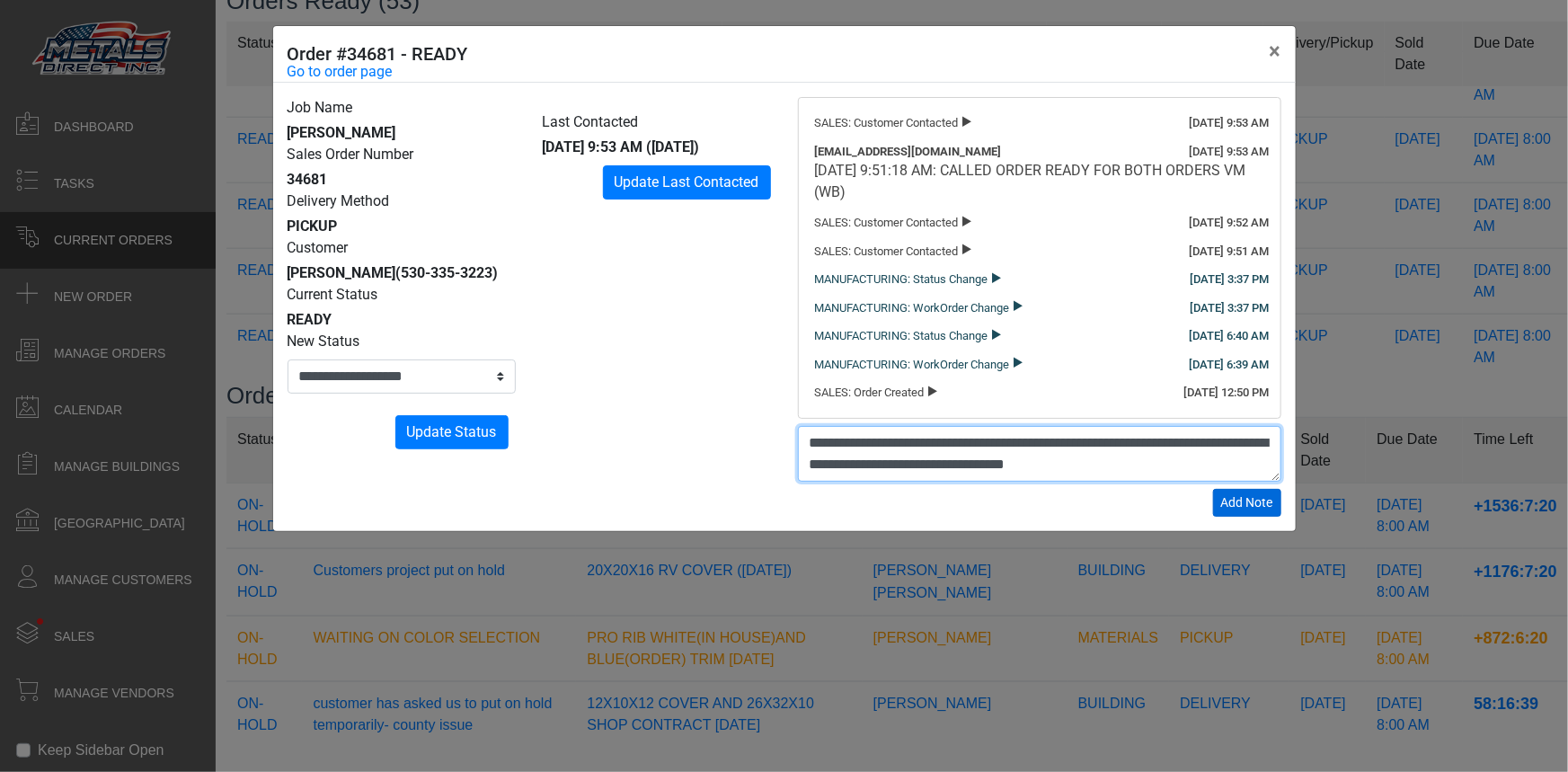 type on "**********" 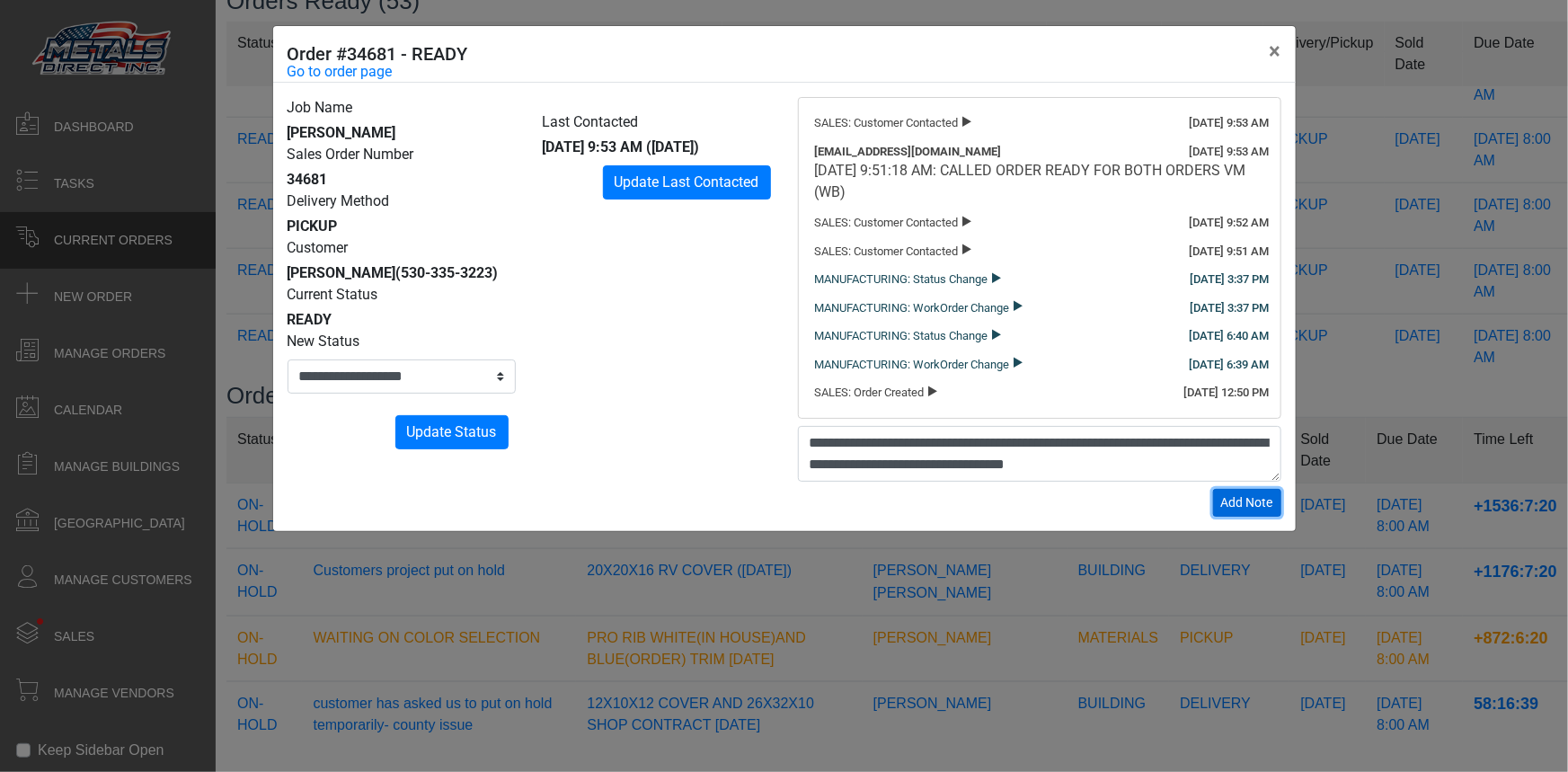 click on "Add Note" at bounding box center (1247, 502) 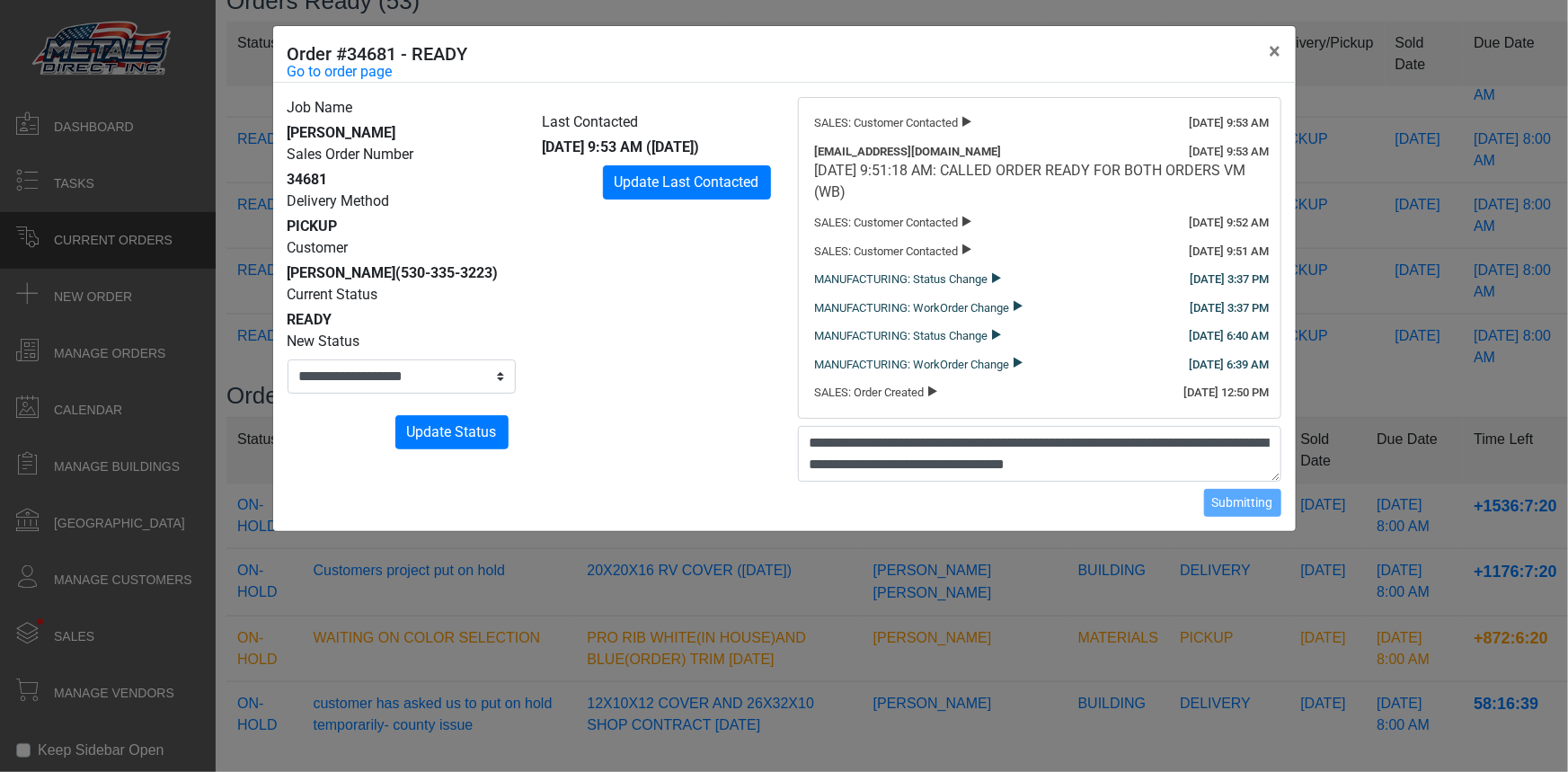 type 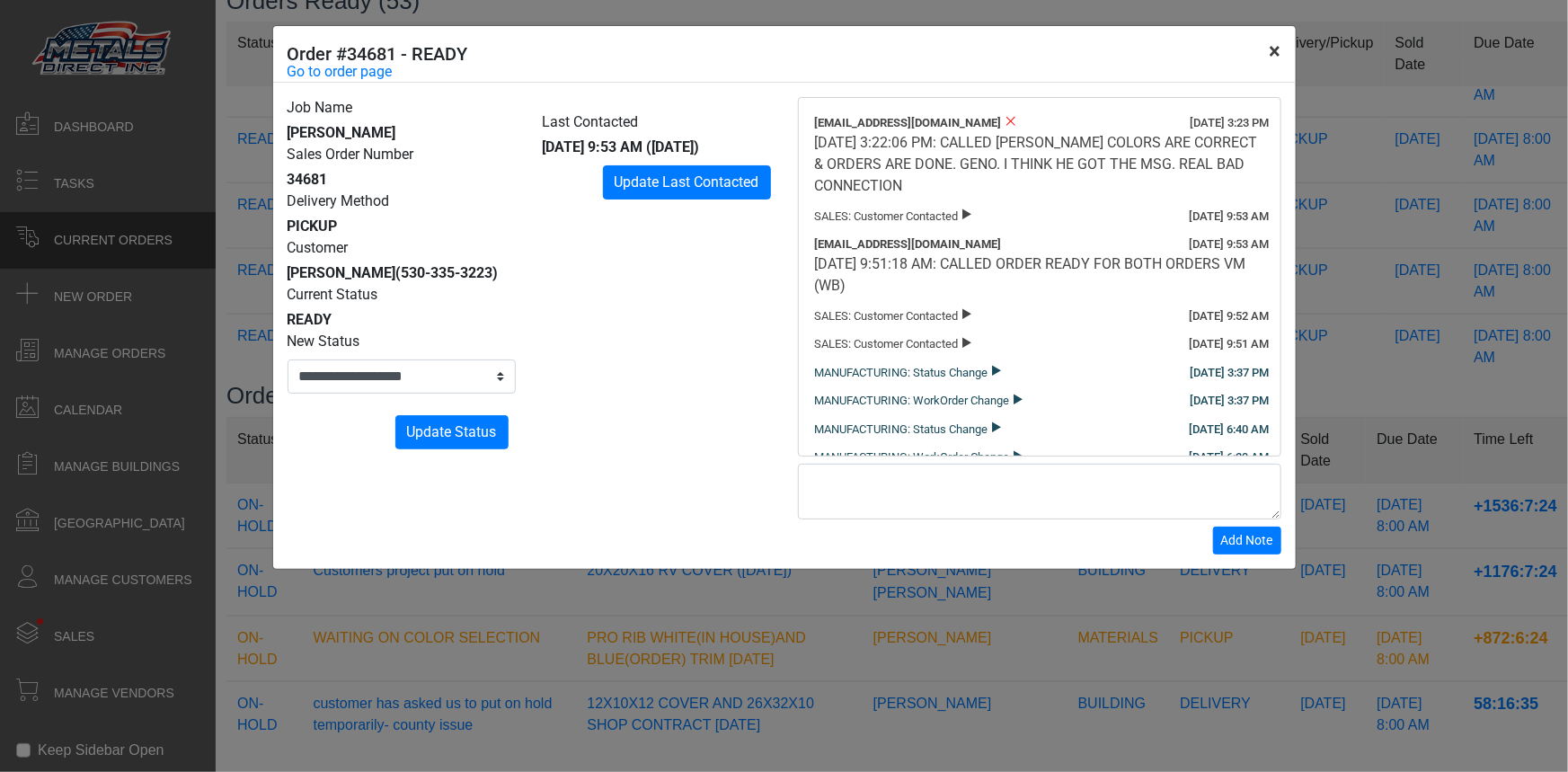 drag, startPoint x: 1276, startPoint y: 52, endPoint x: 1339, endPoint y: 22, distance: 69.77822 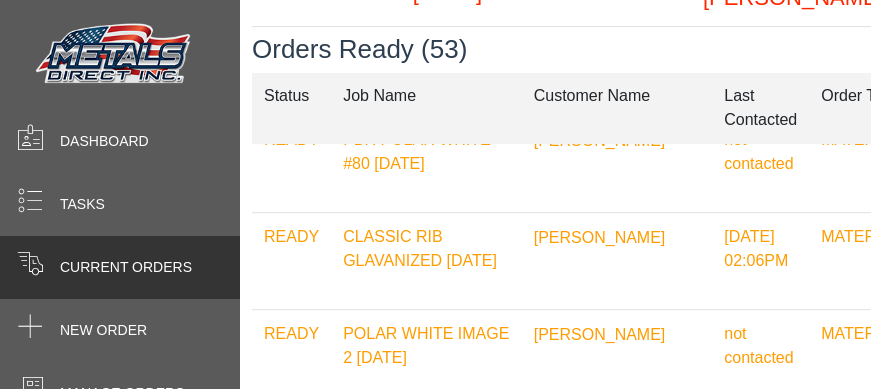 scroll, scrollTop: 1614, scrollLeft: 0, axis: vertical 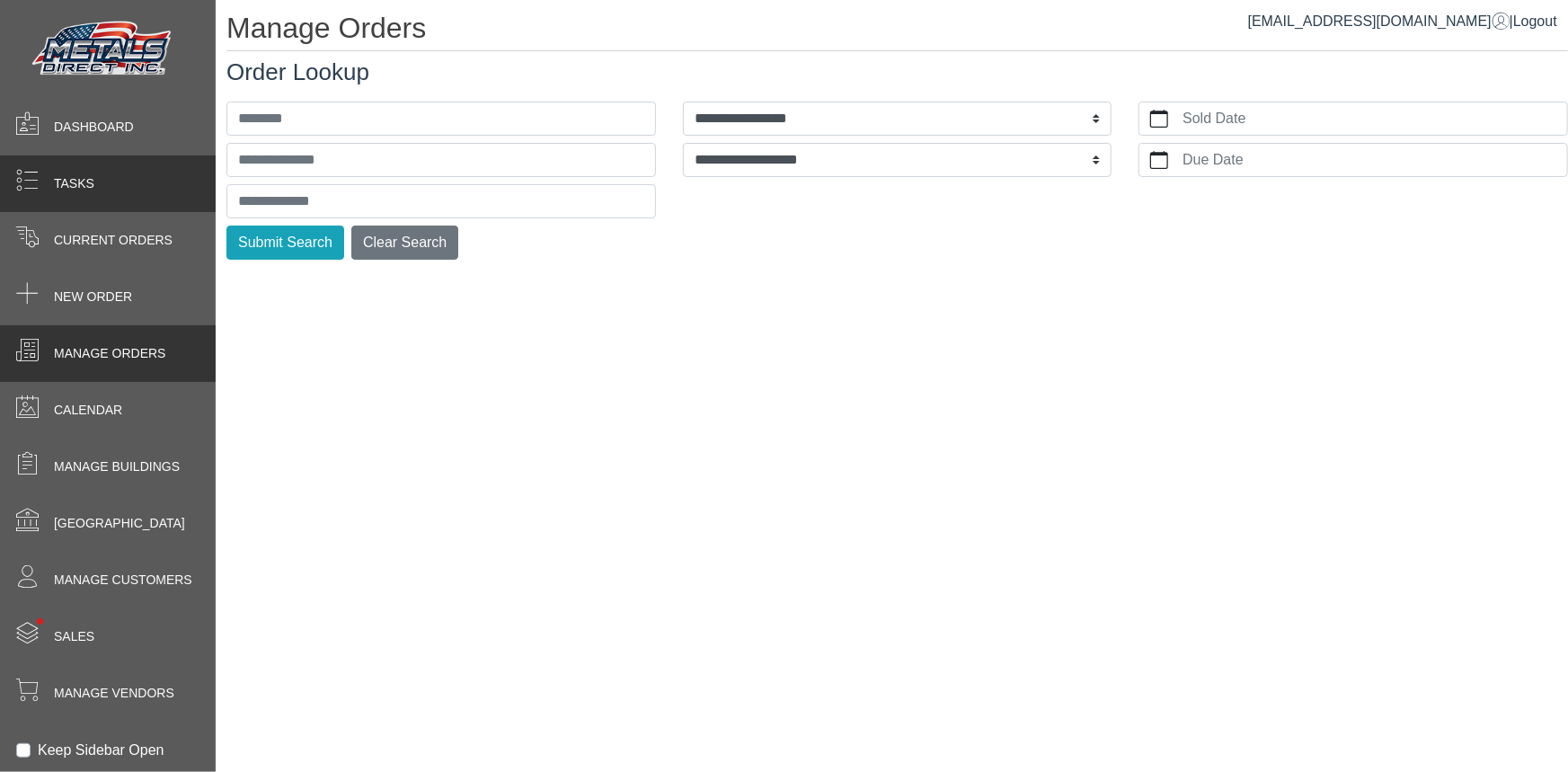 click on "Tasks" at bounding box center (108, 183) 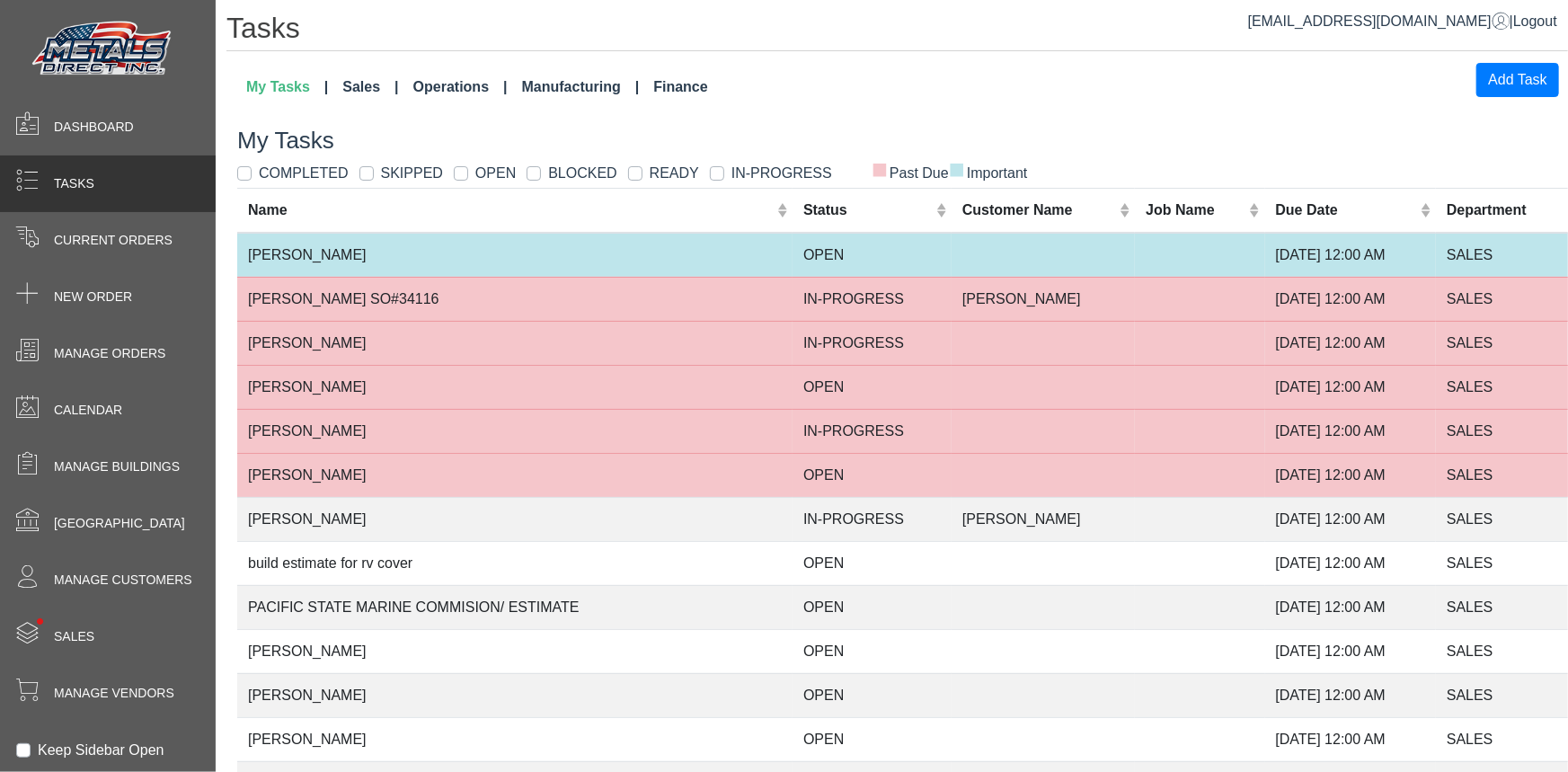 click on "COMPLETED" at bounding box center (304, 173) 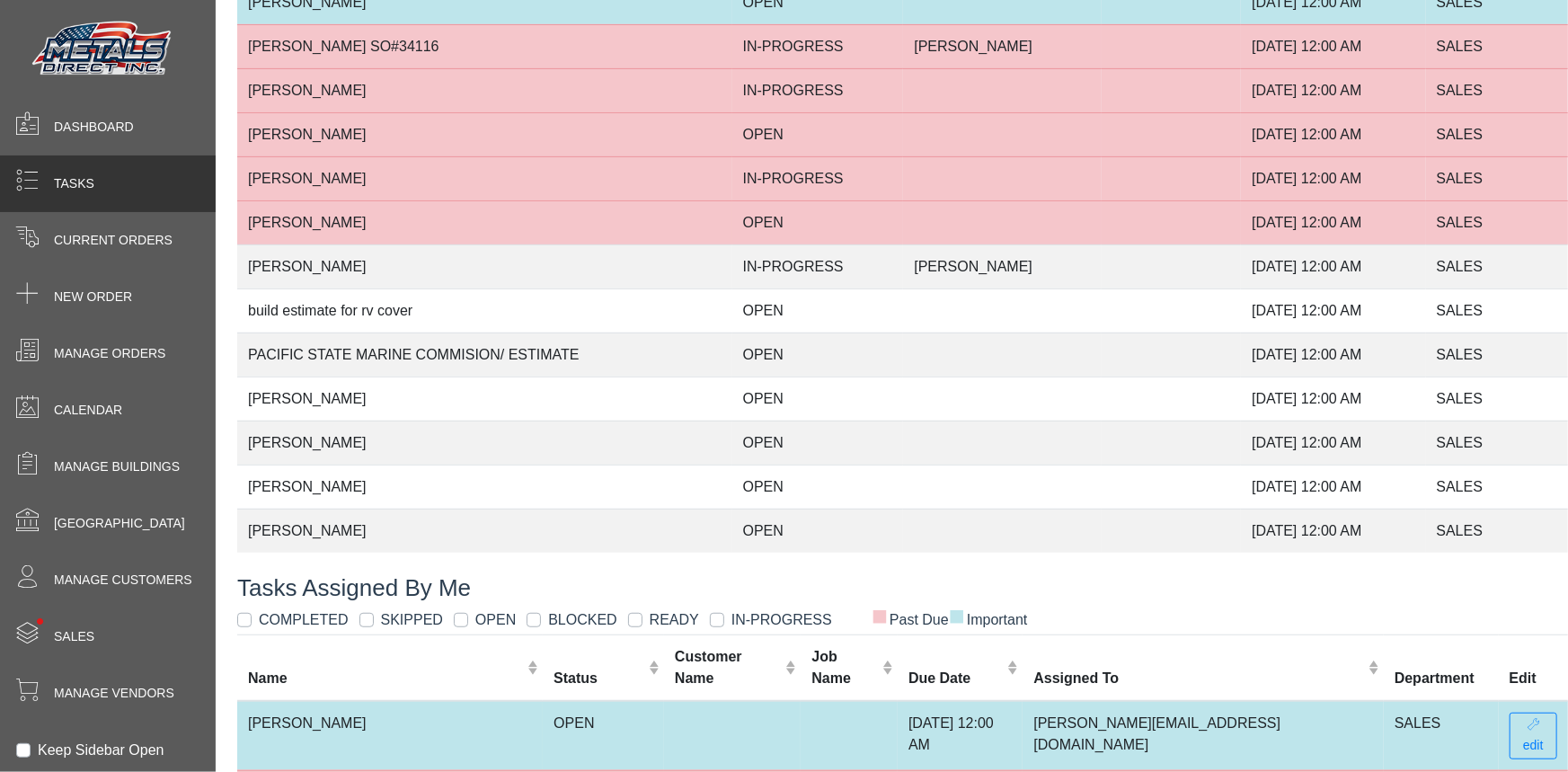scroll, scrollTop: 326, scrollLeft: 0, axis: vertical 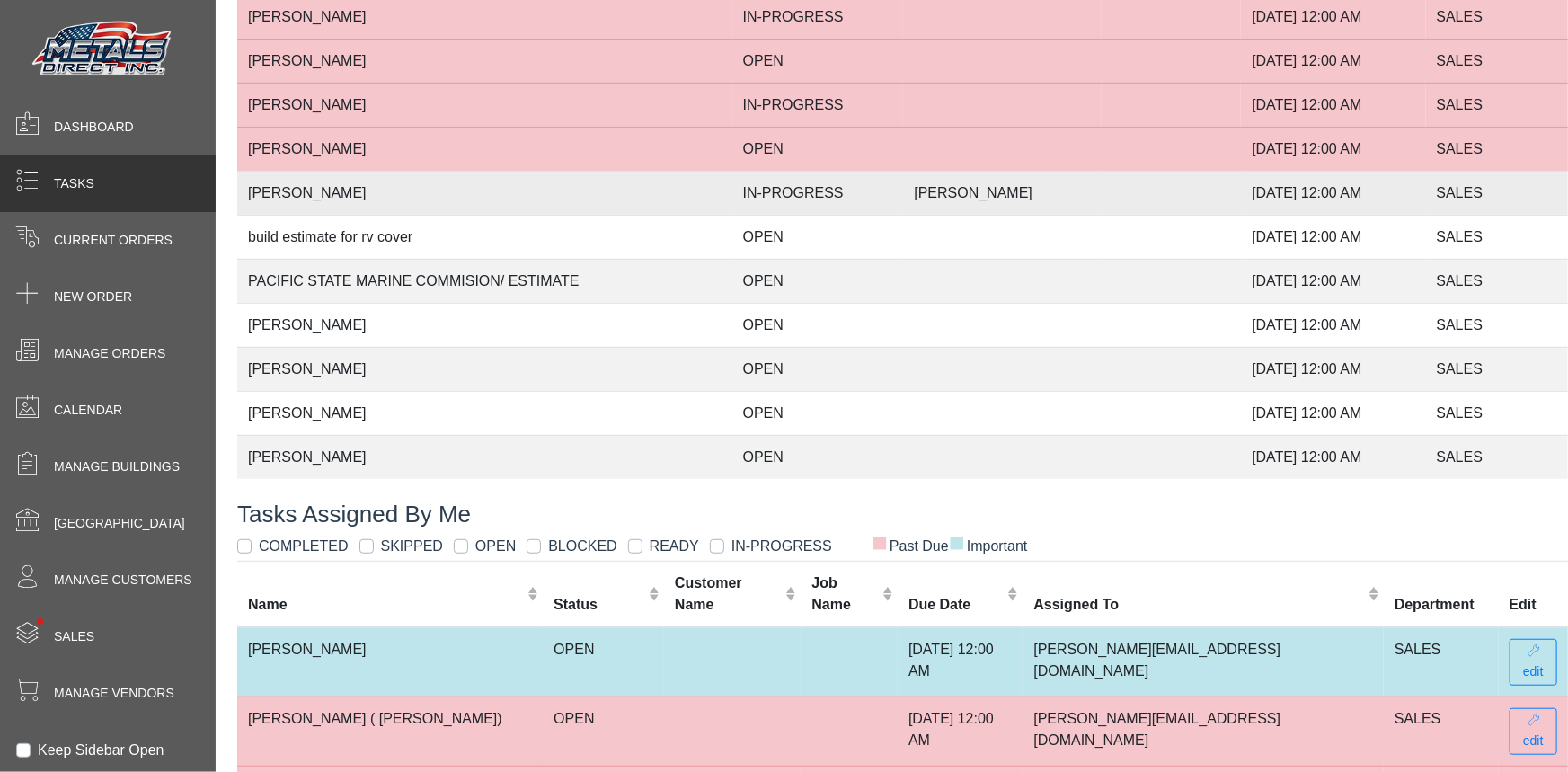 click on "JOHN TAYLOR" at bounding box center [484, 192] 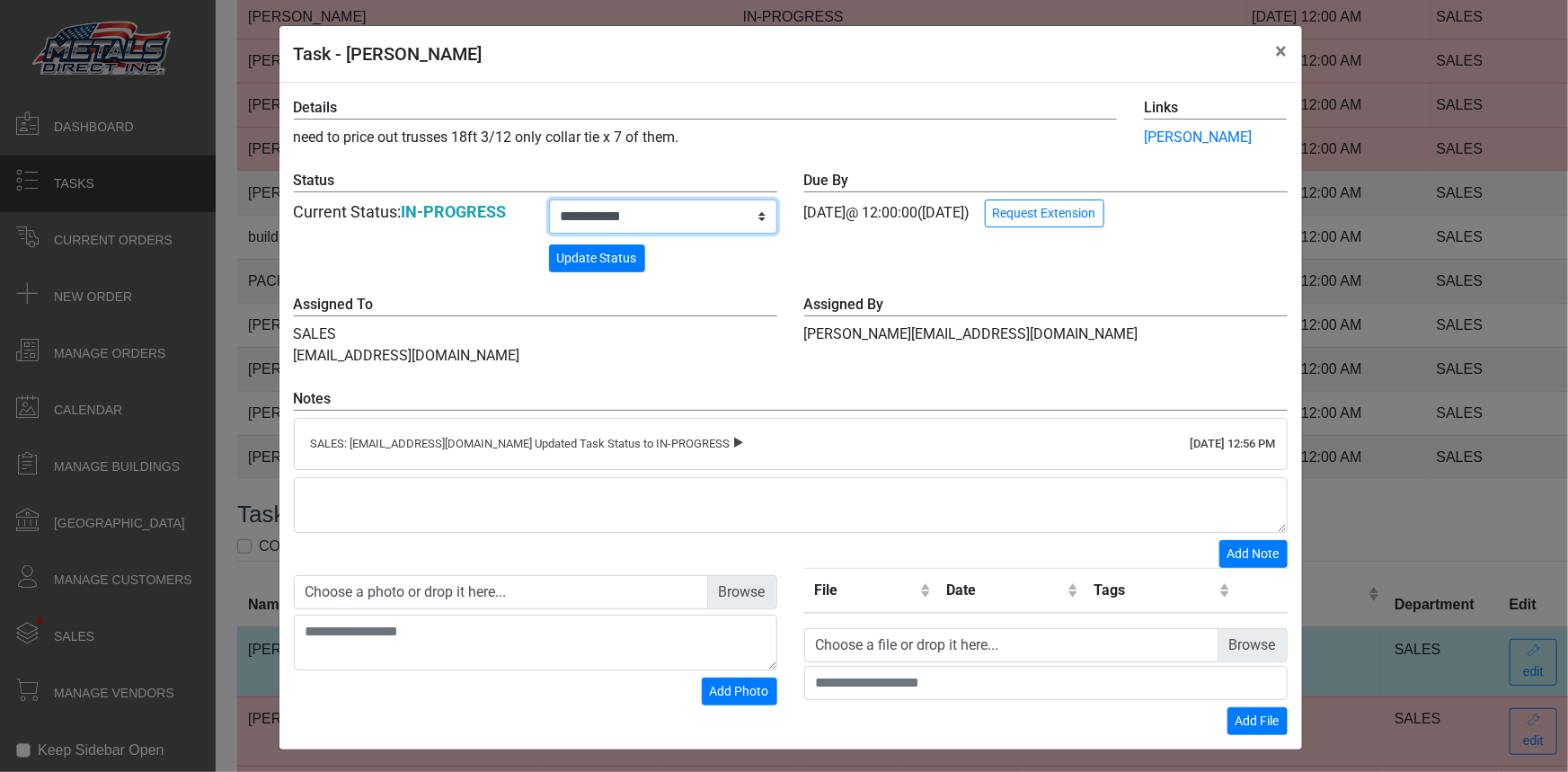 click on "**********" at bounding box center (663, 217) 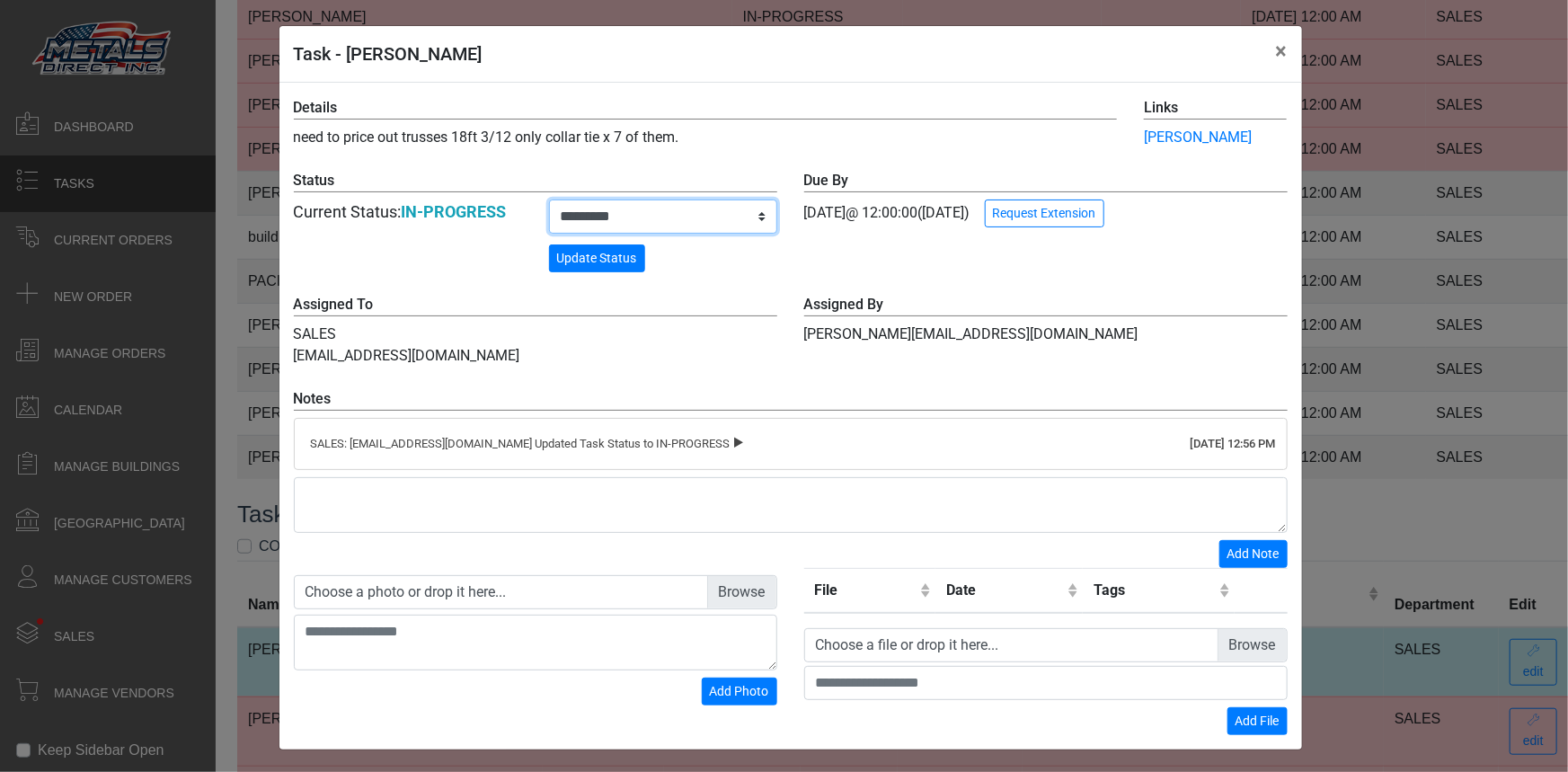 click on "**********" at bounding box center (663, 217) 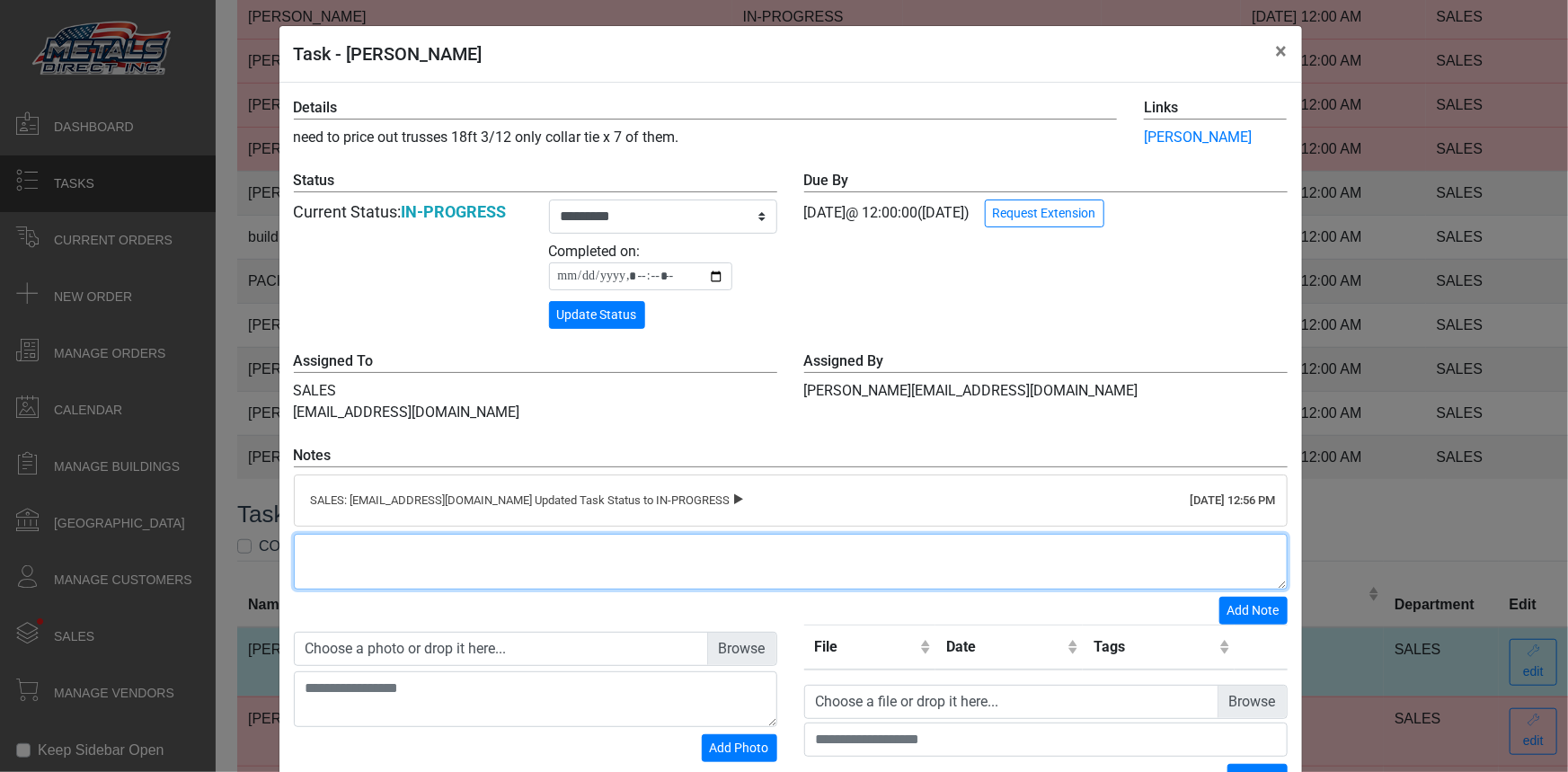 click at bounding box center (791, 562) 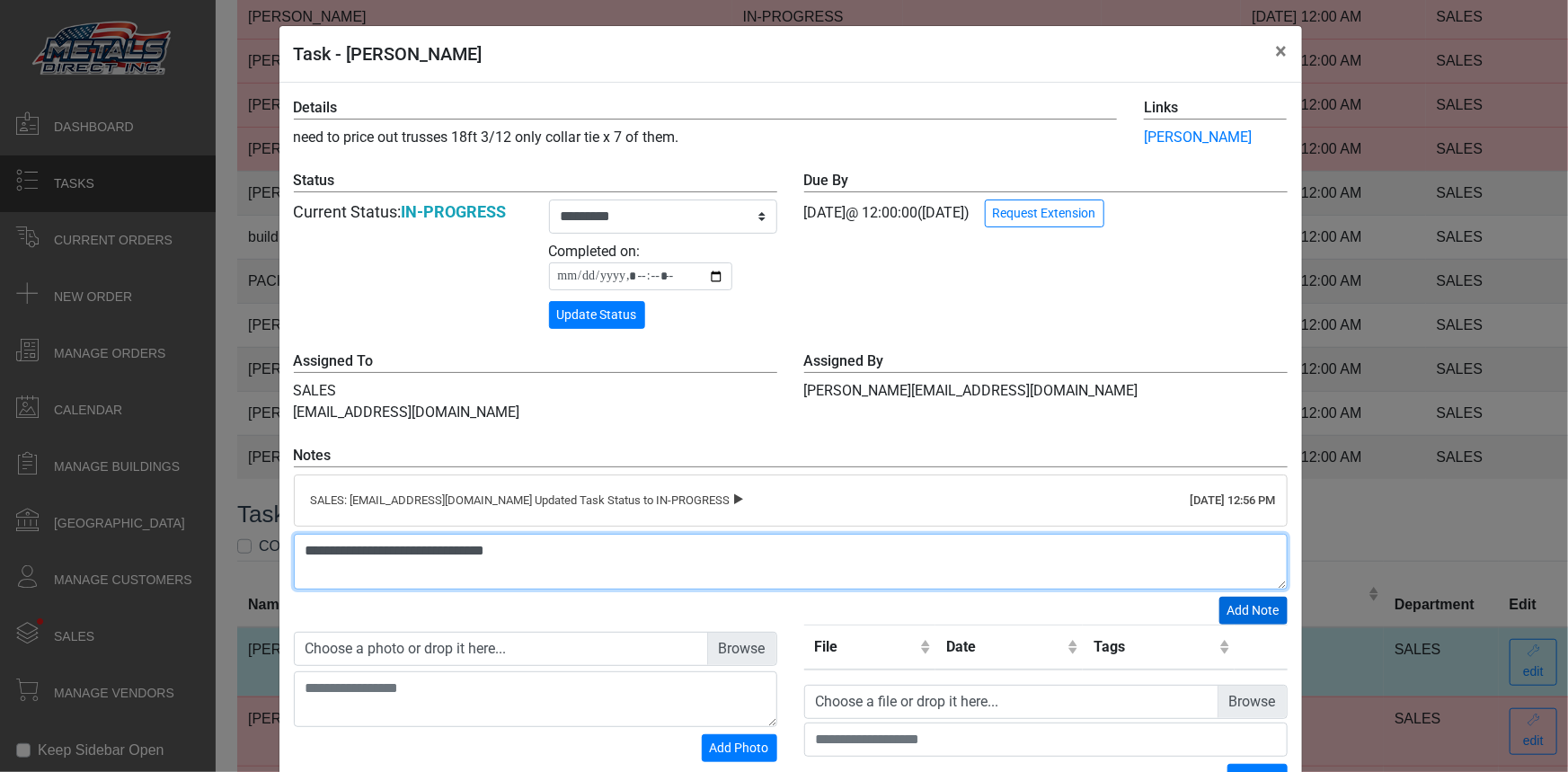 type on "**********" 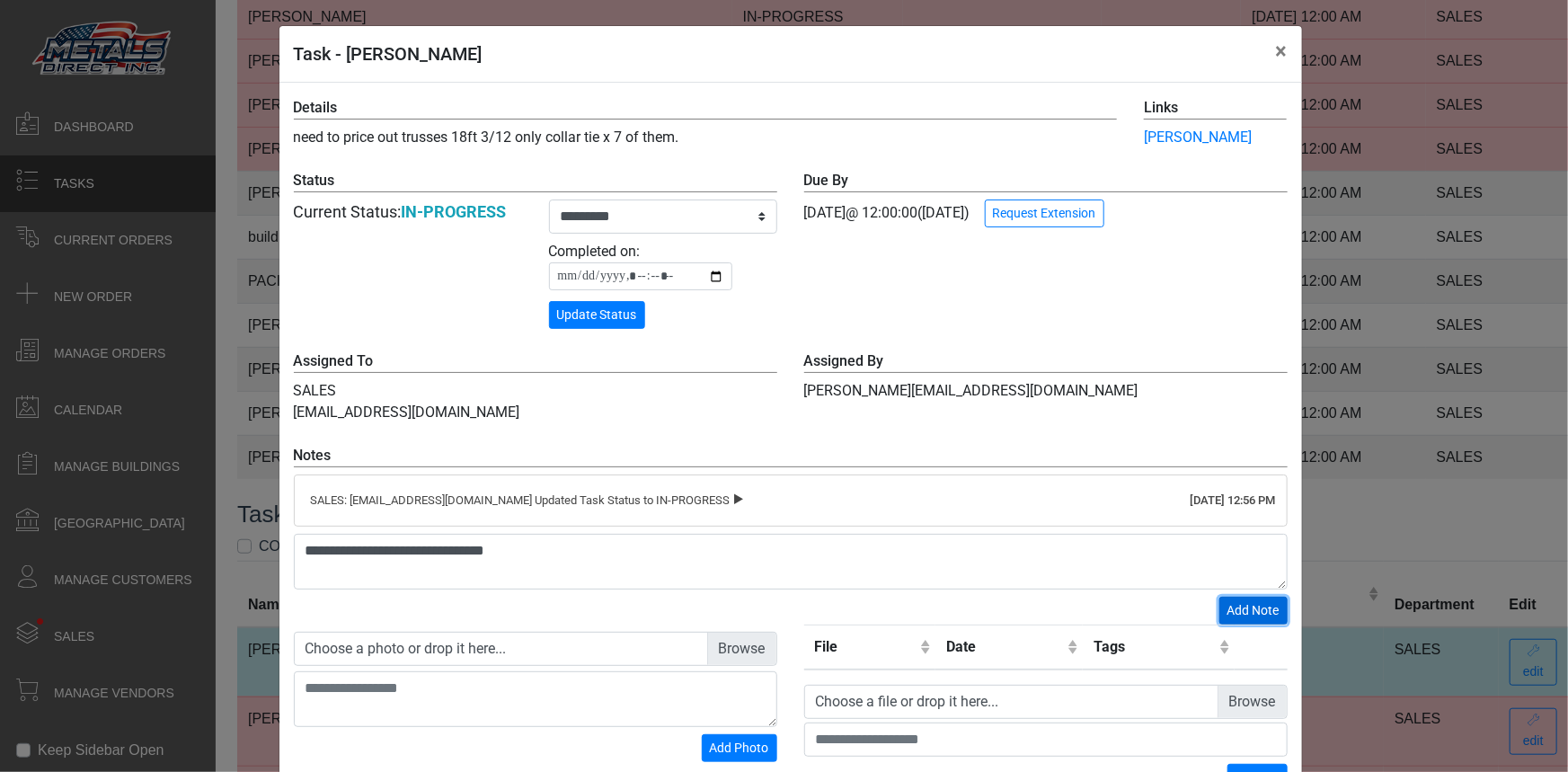 click on "Add Note" at bounding box center [1254, 610] 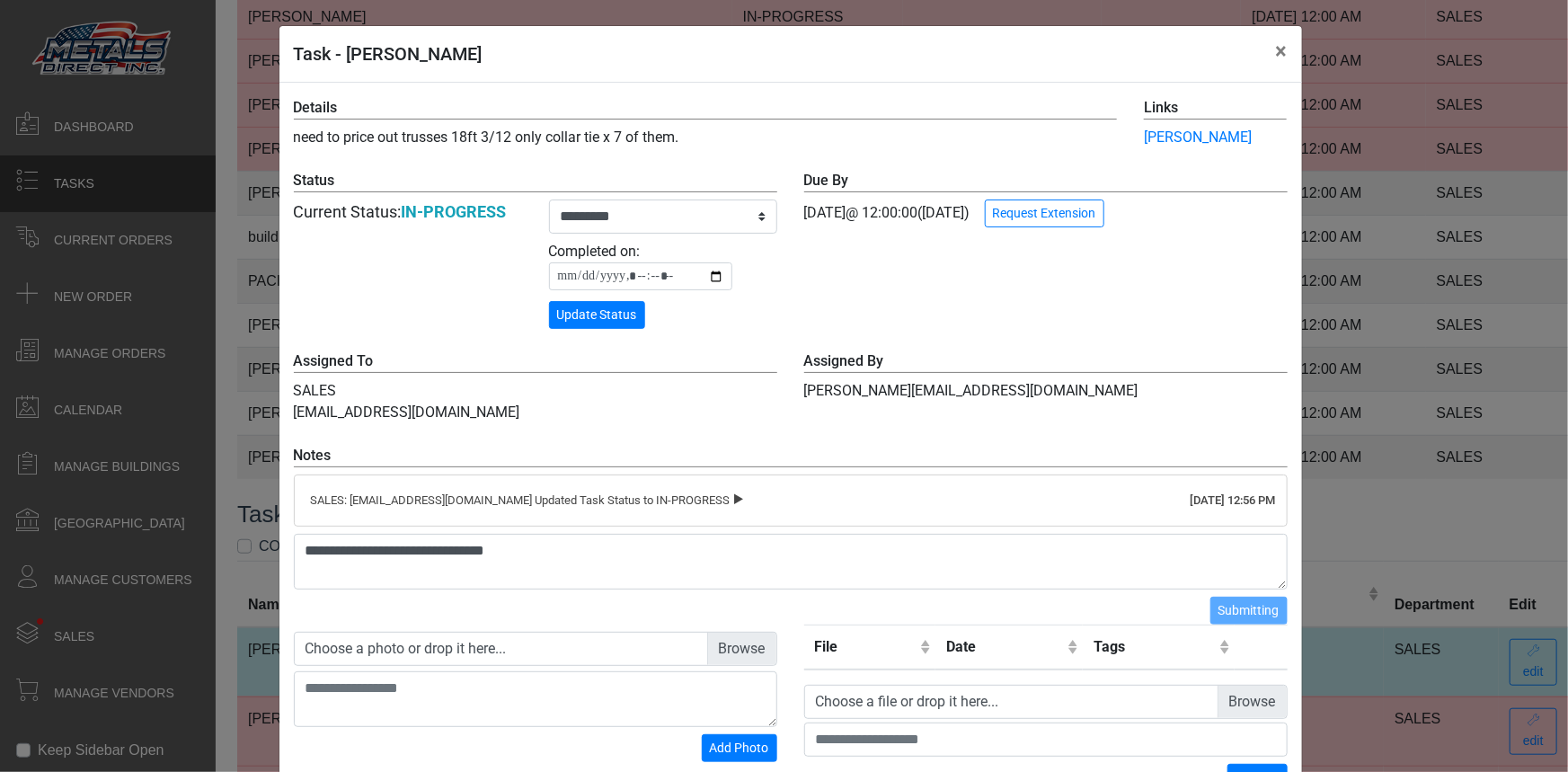 type 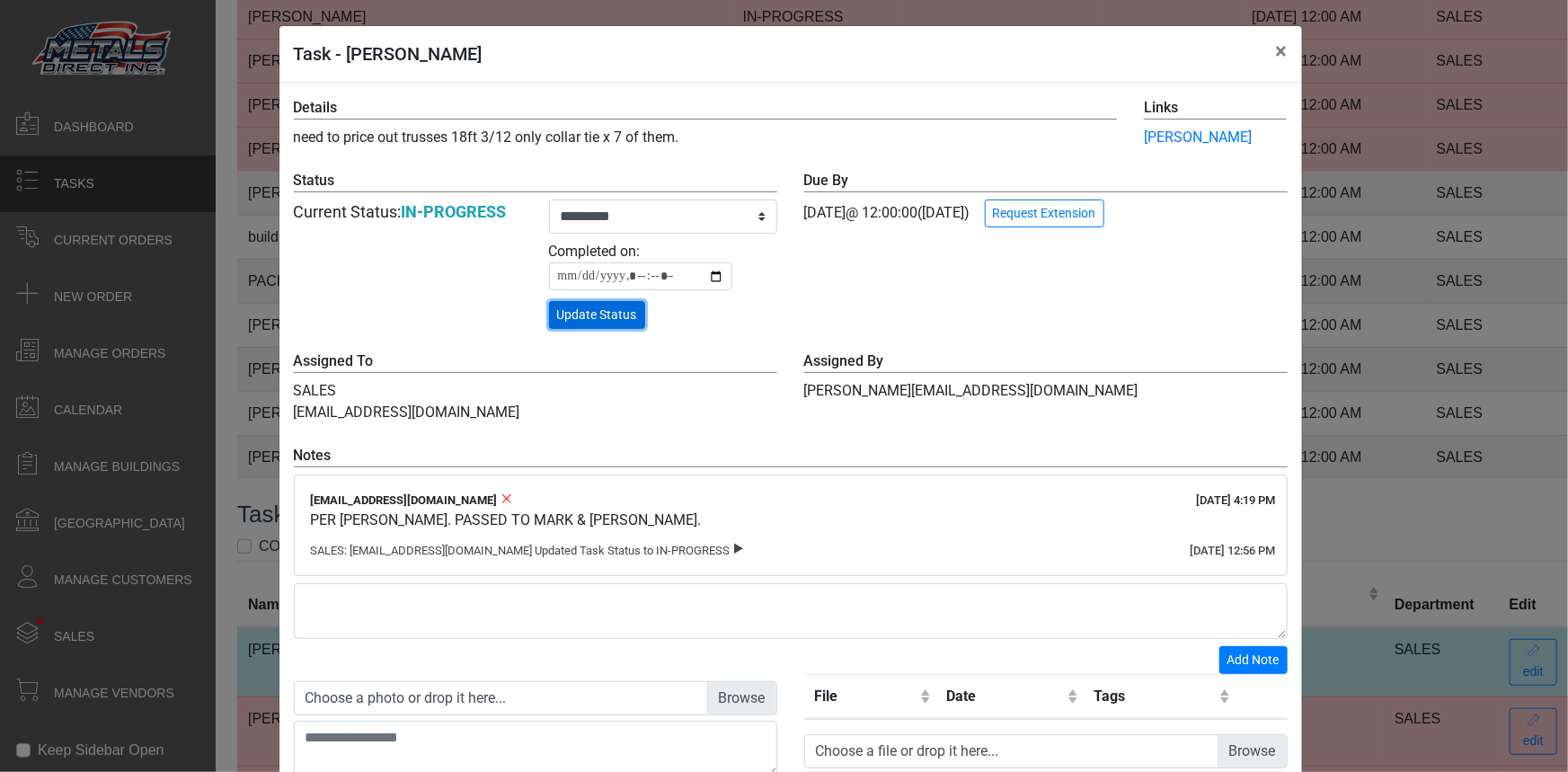 click on "Update Status" at bounding box center [597, 315] 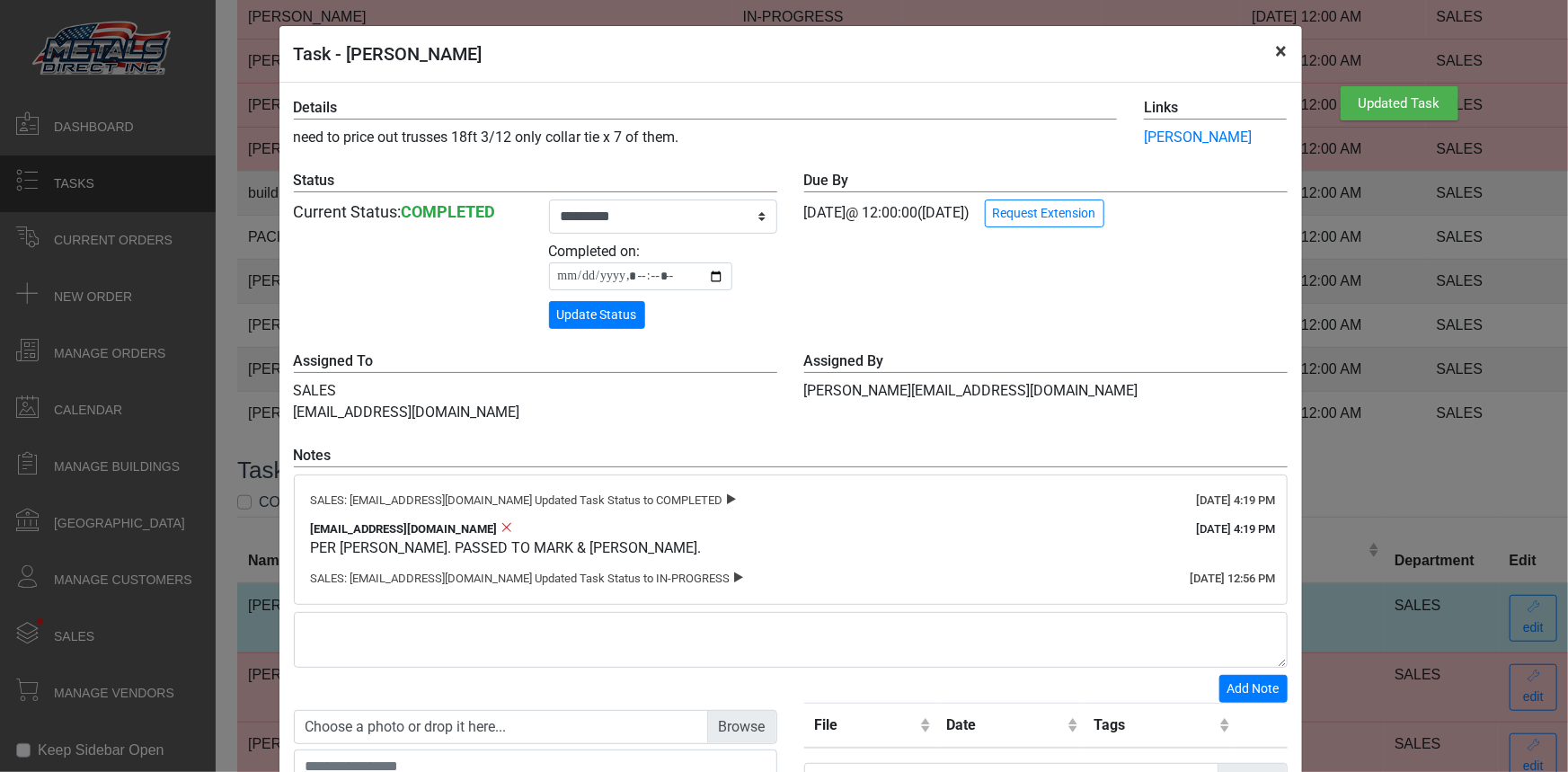 drag, startPoint x: 1271, startPoint y: 47, endPoint x: 1233, endPoint y: 53, distance: 38.47077 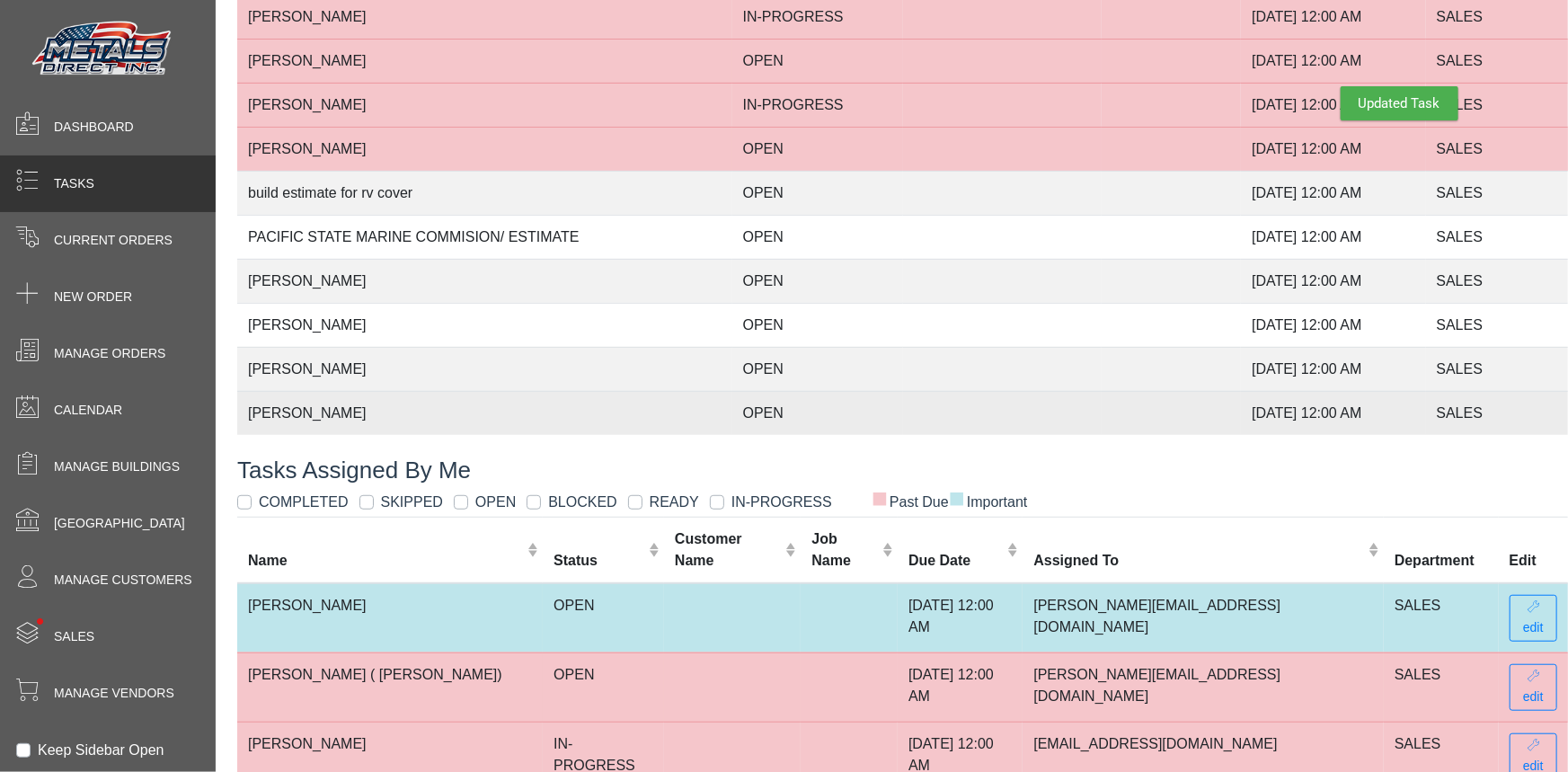 click on "KIM TSANG" at bounding box center (484, 413) 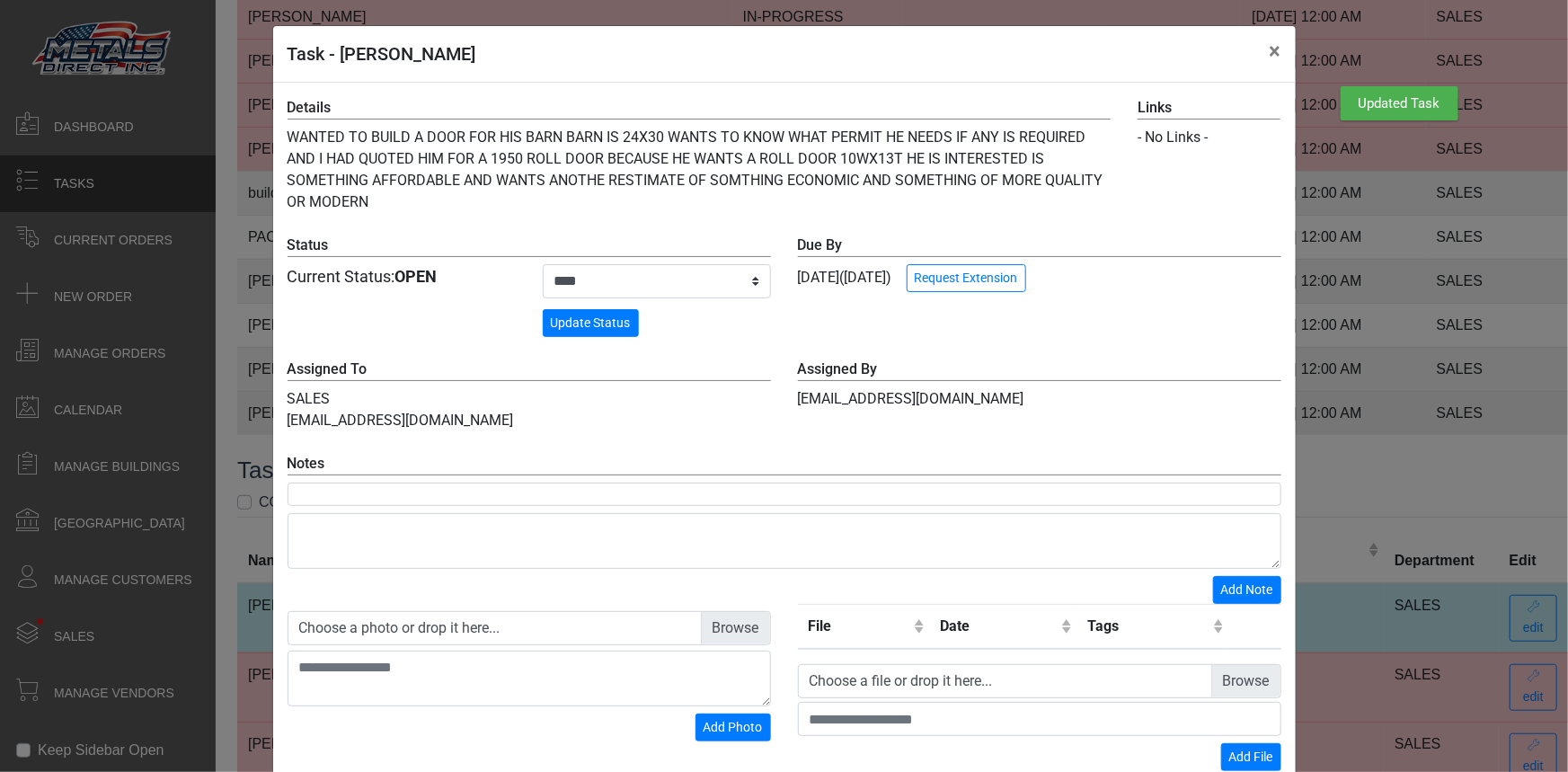 click on "**********" at bounding box center (784, 434) 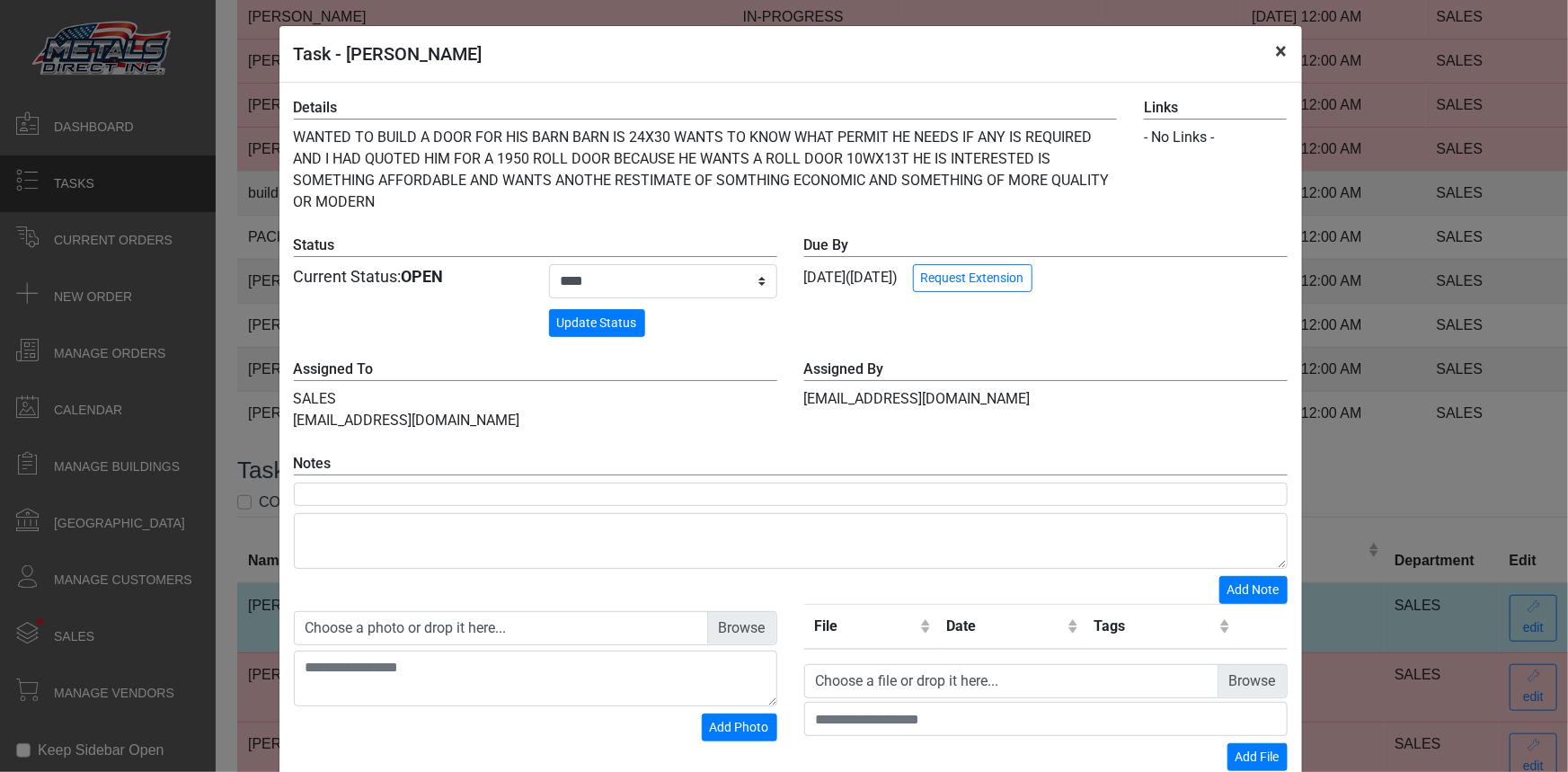 click on "×" at bounding box center [1281, 51] 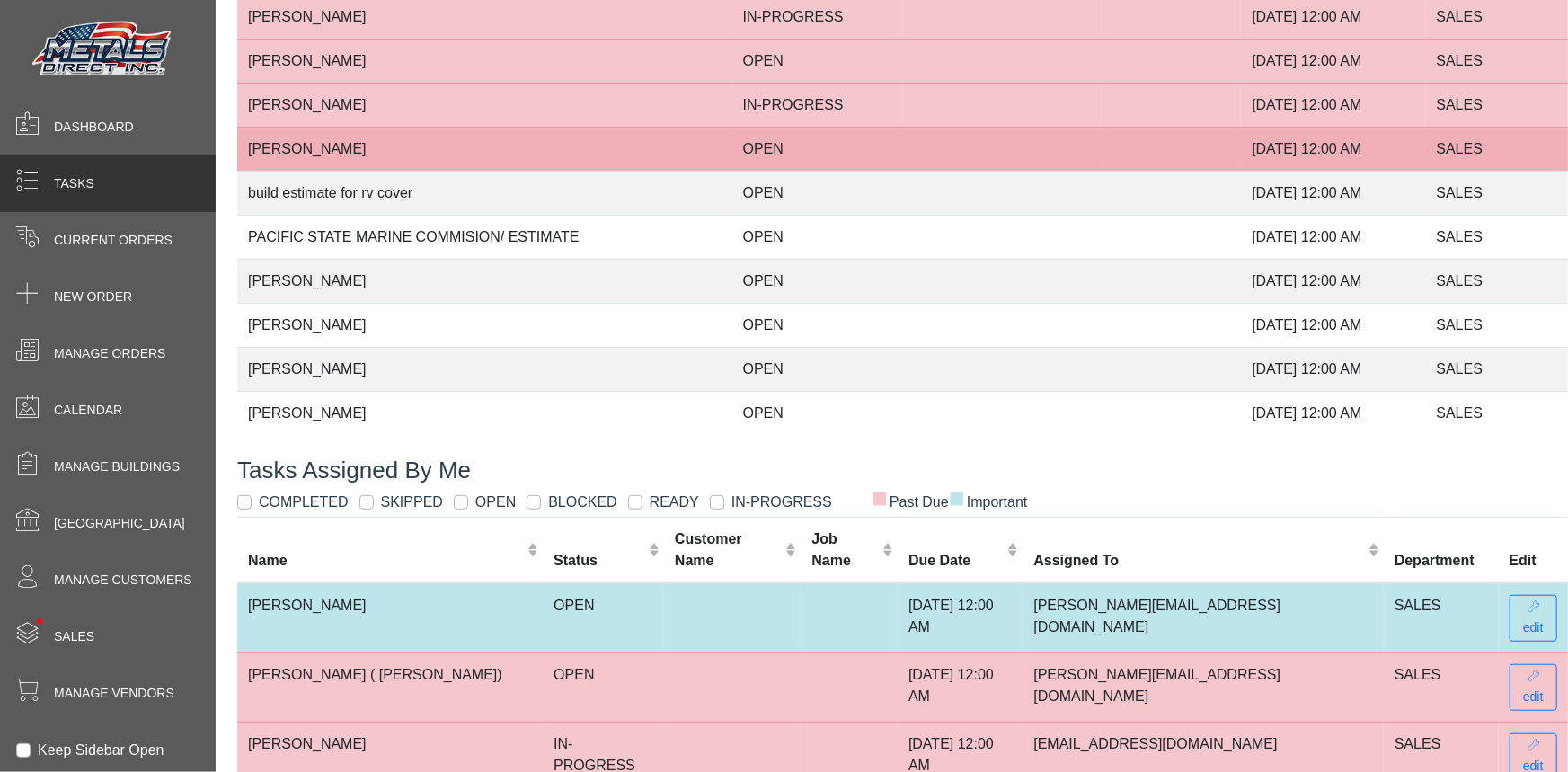 click on "BRIAN ODOM" at bounding box center (484, 148) 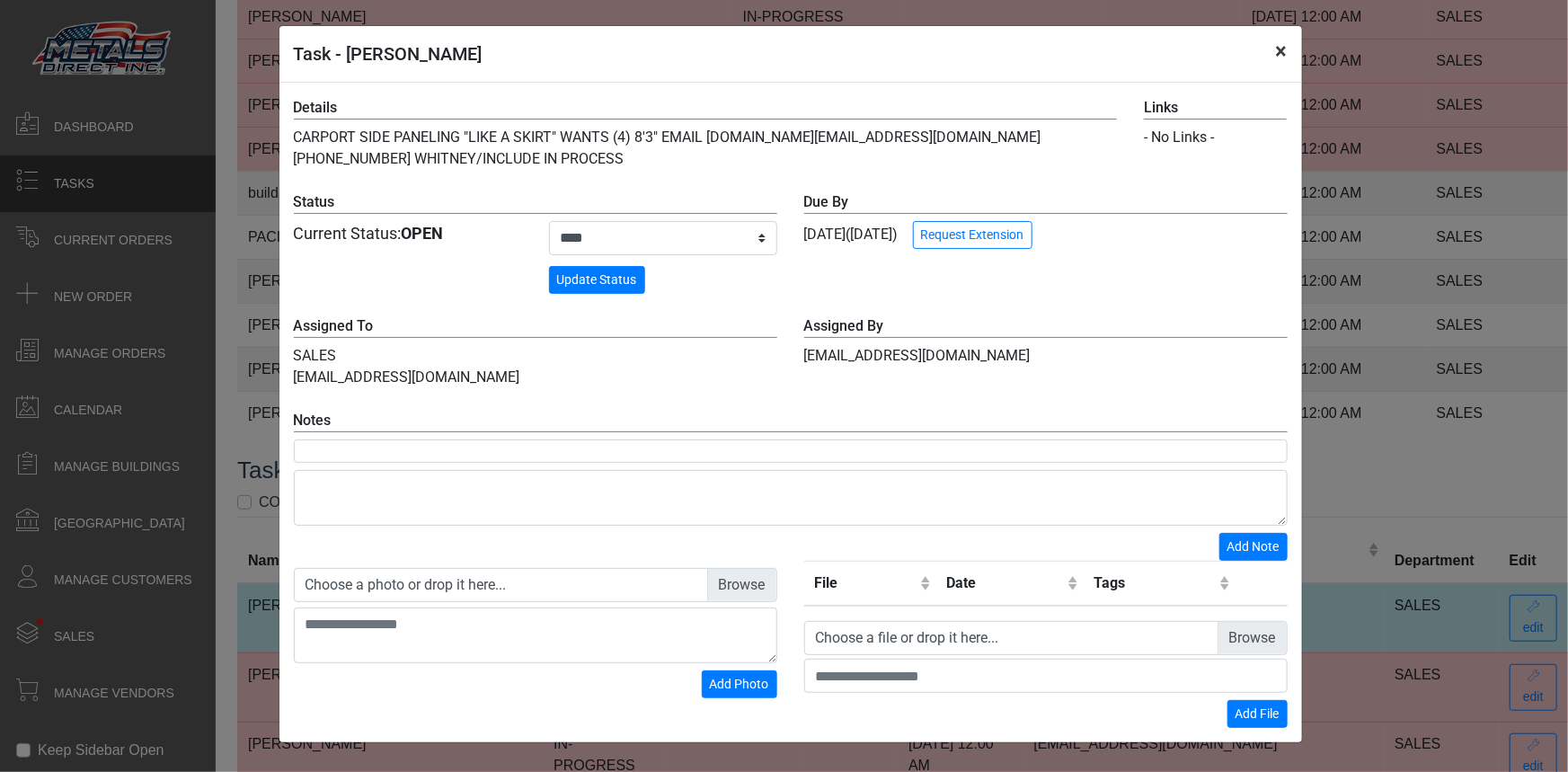 click on "×" at bounding box center [1281, 51] 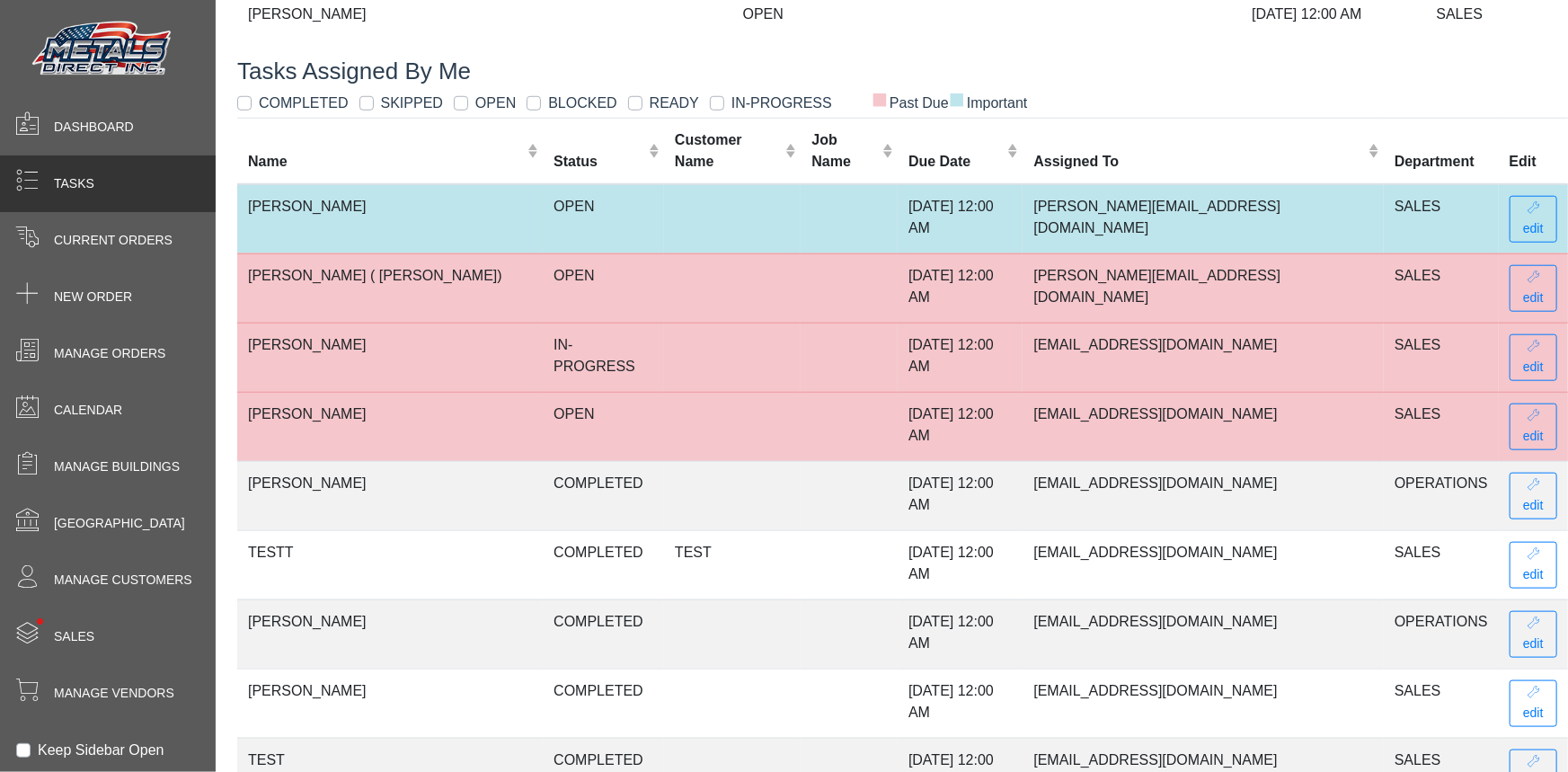scroll, scrollTop: 635, scrollLeft: 0, axis: vertical 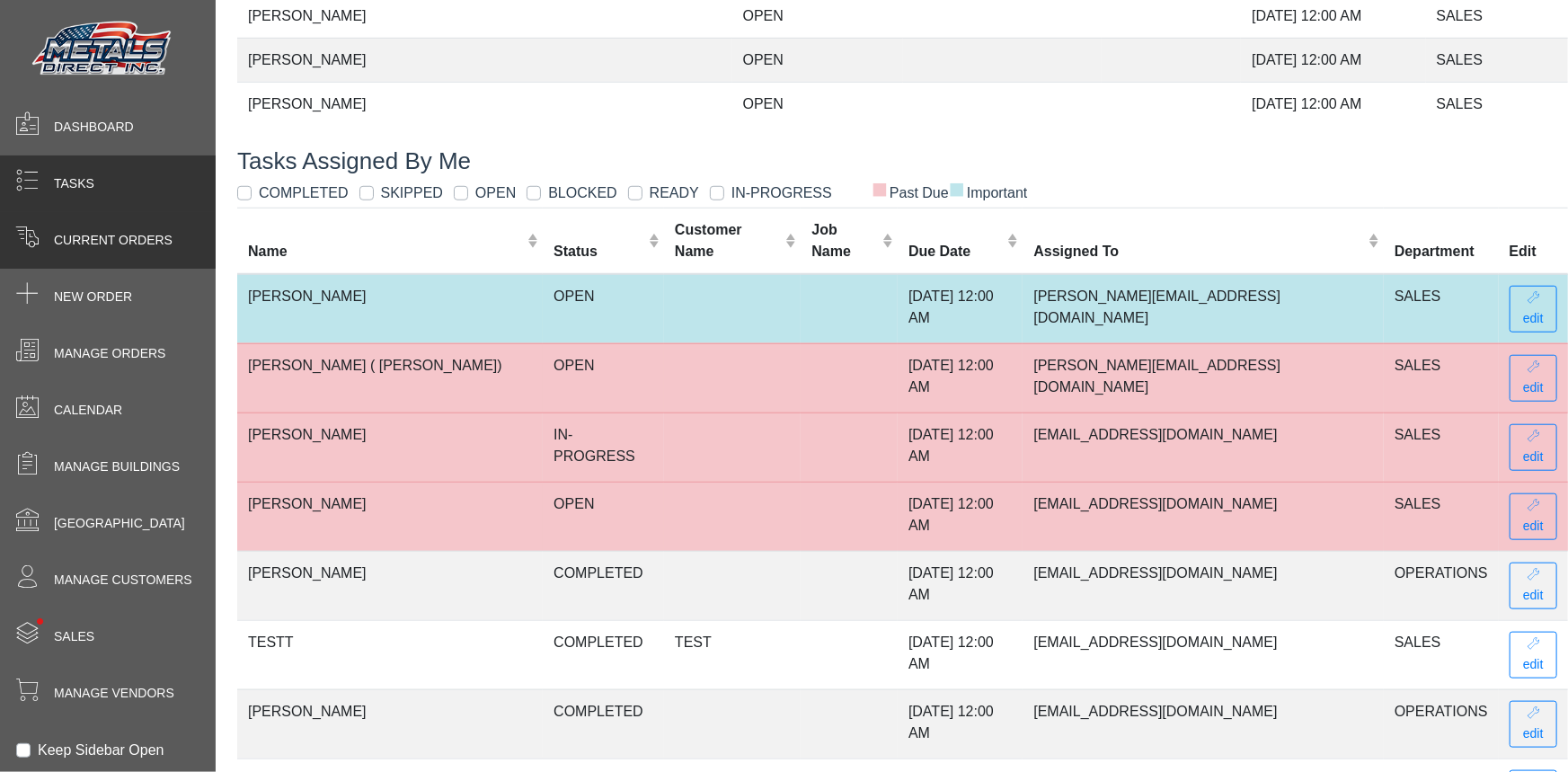 click on "Current Orders" at bounding box center (113, 240) 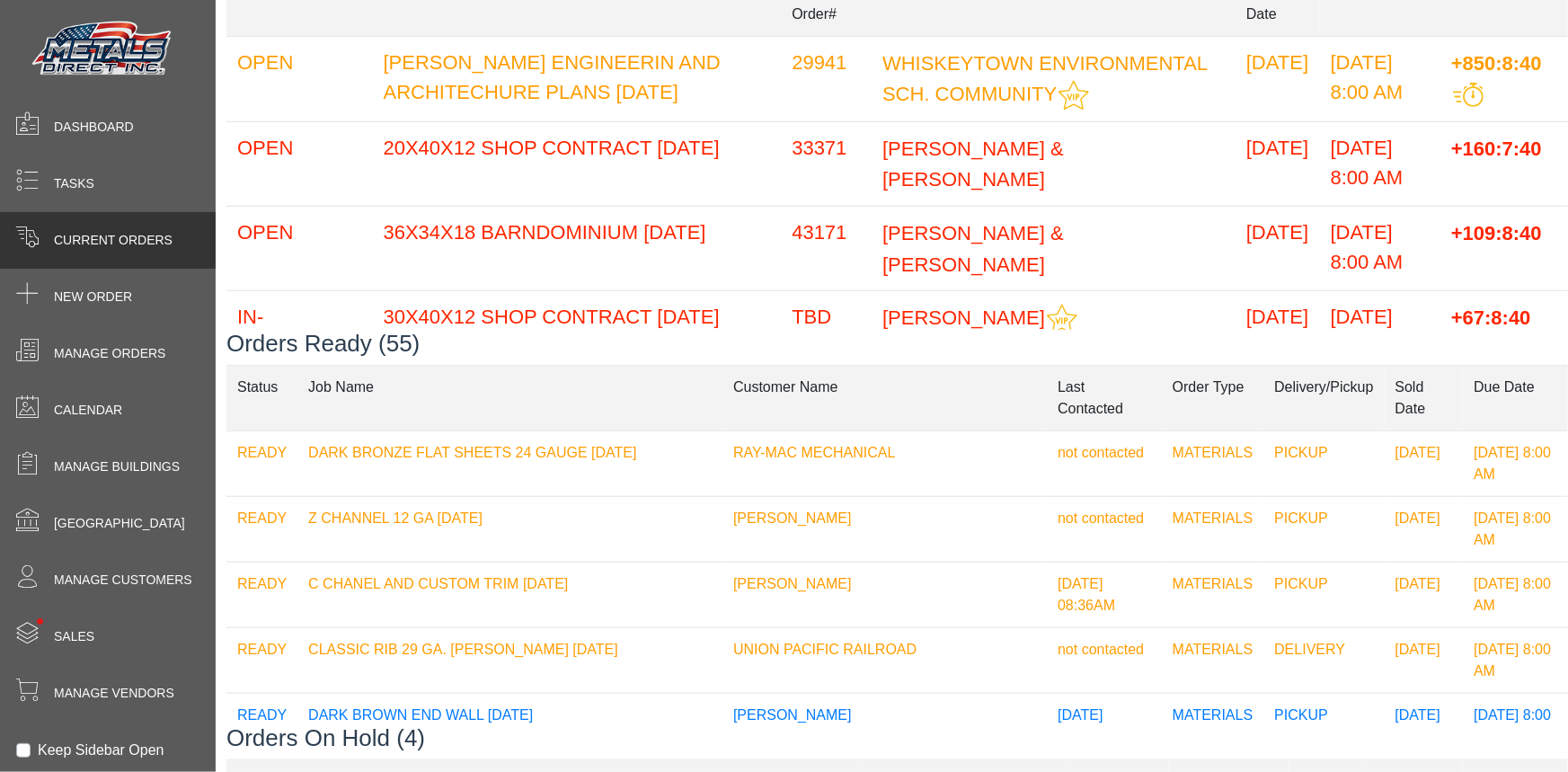 scroll, scrollTop: 653, scrollLeft: 0, axis: vertical 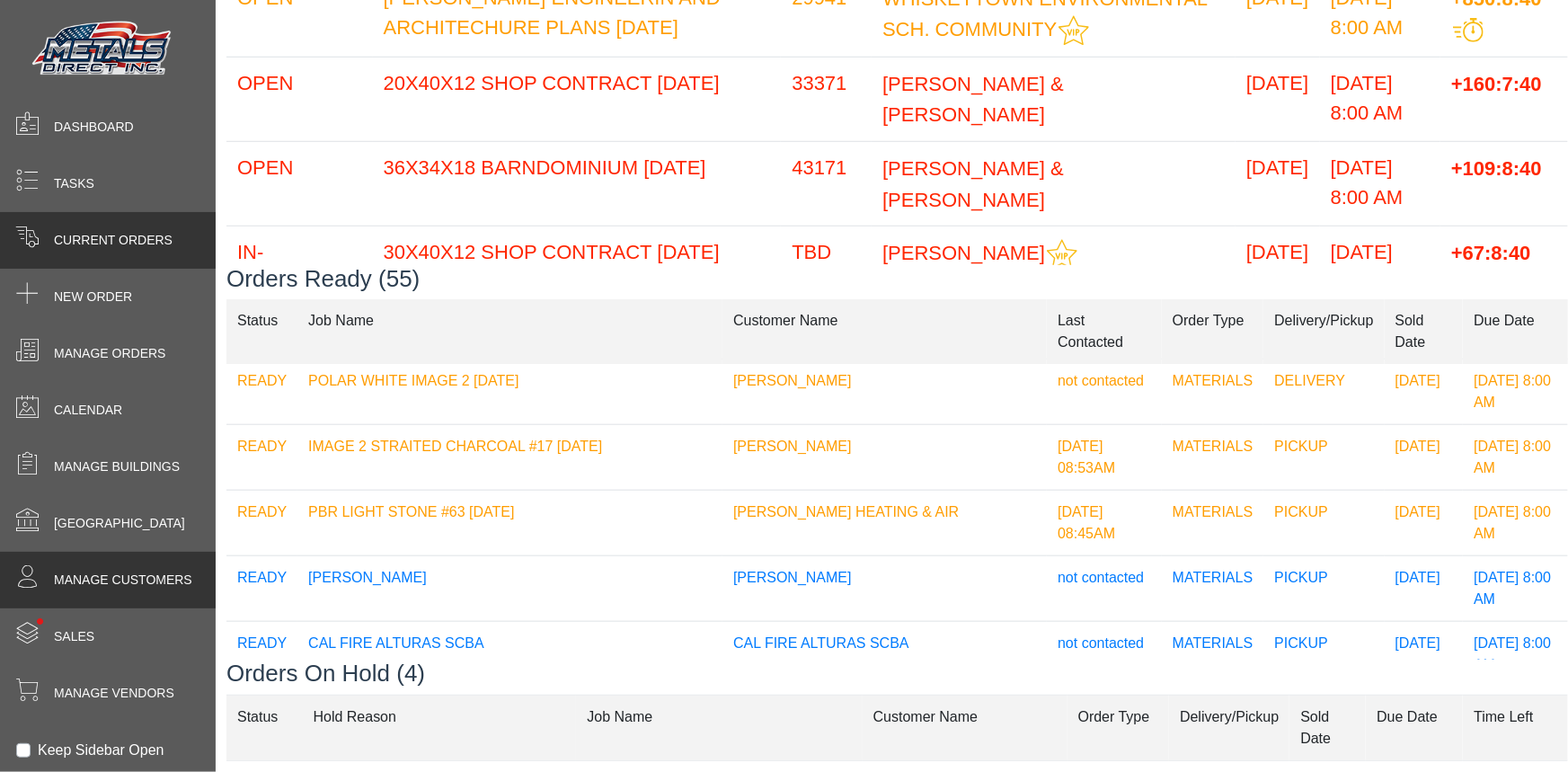 click on "Manage Customers" at bounding box center (123, 580) 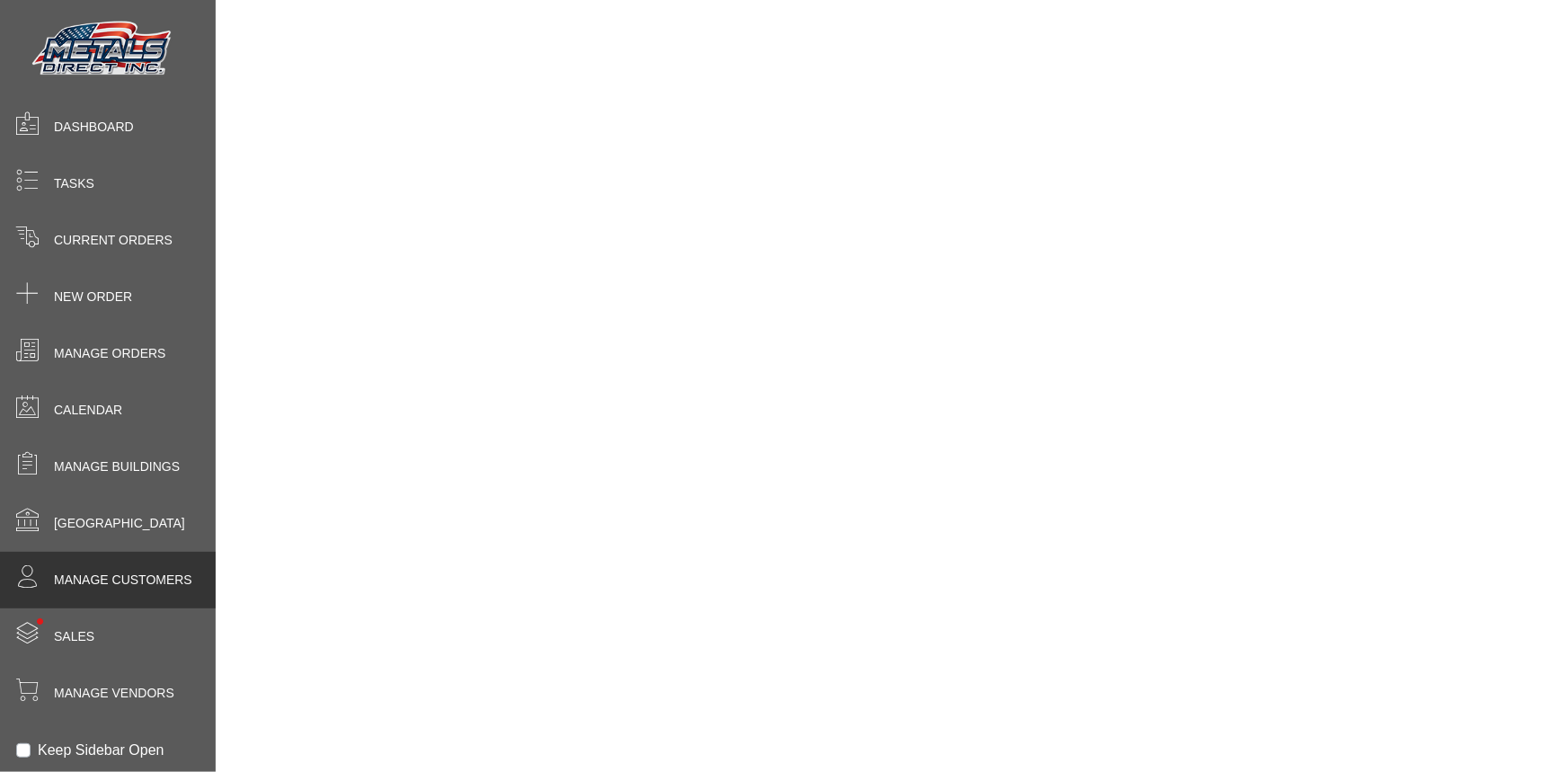 scroll, scrollTop: 0, scrollLeft: 0, axis: both 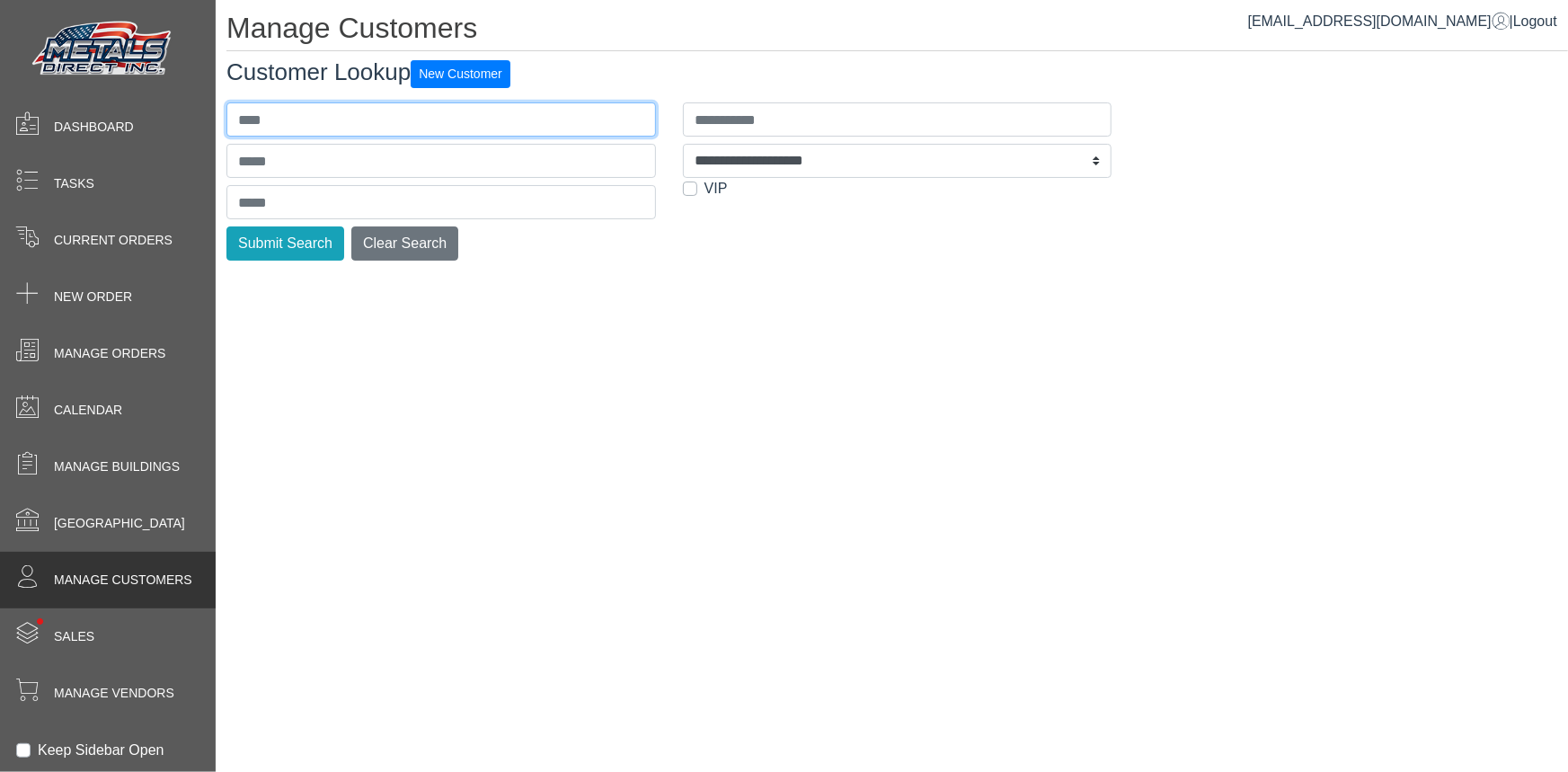 click at bounding box center [441, 120] 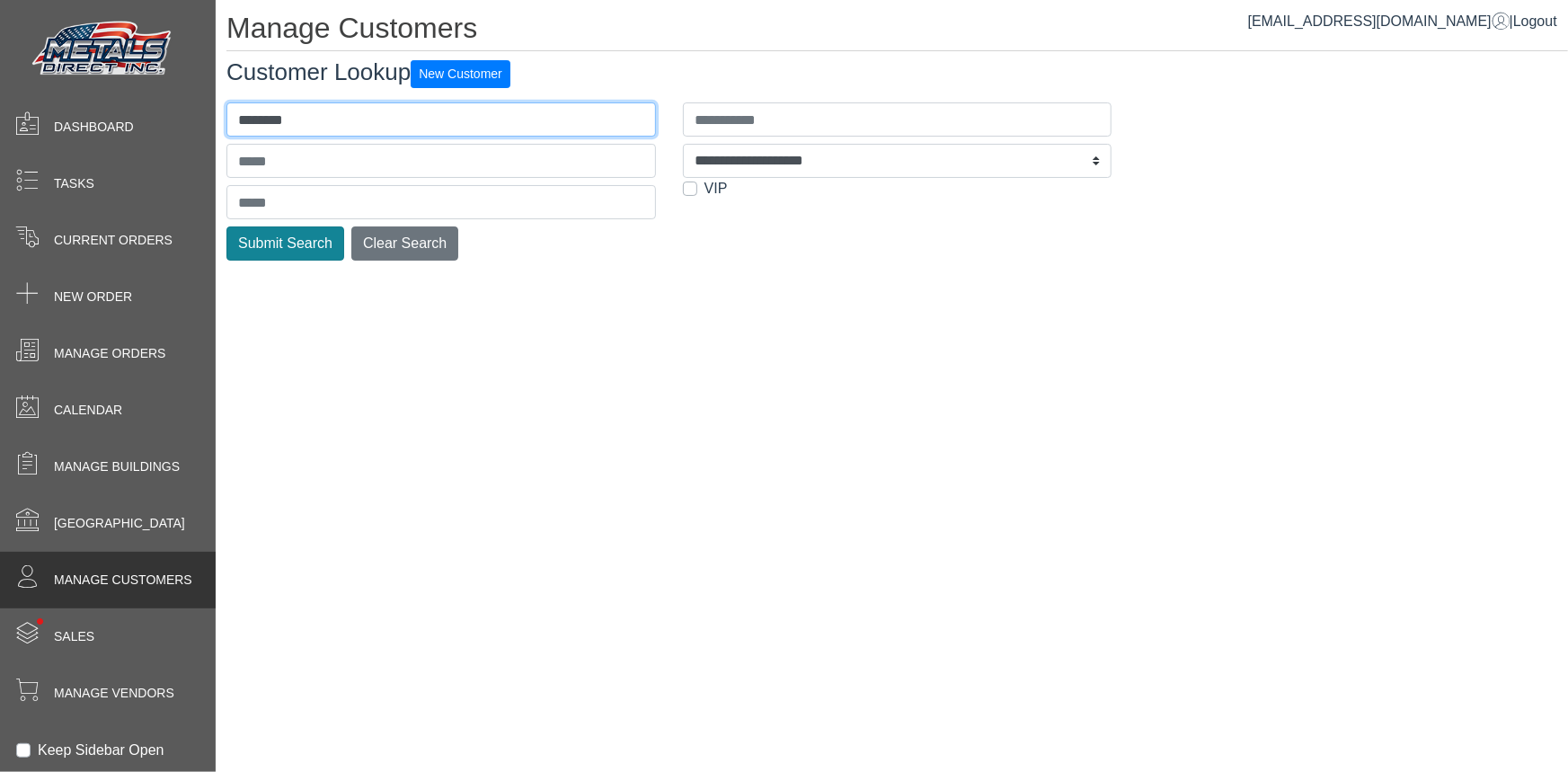 type on "********" 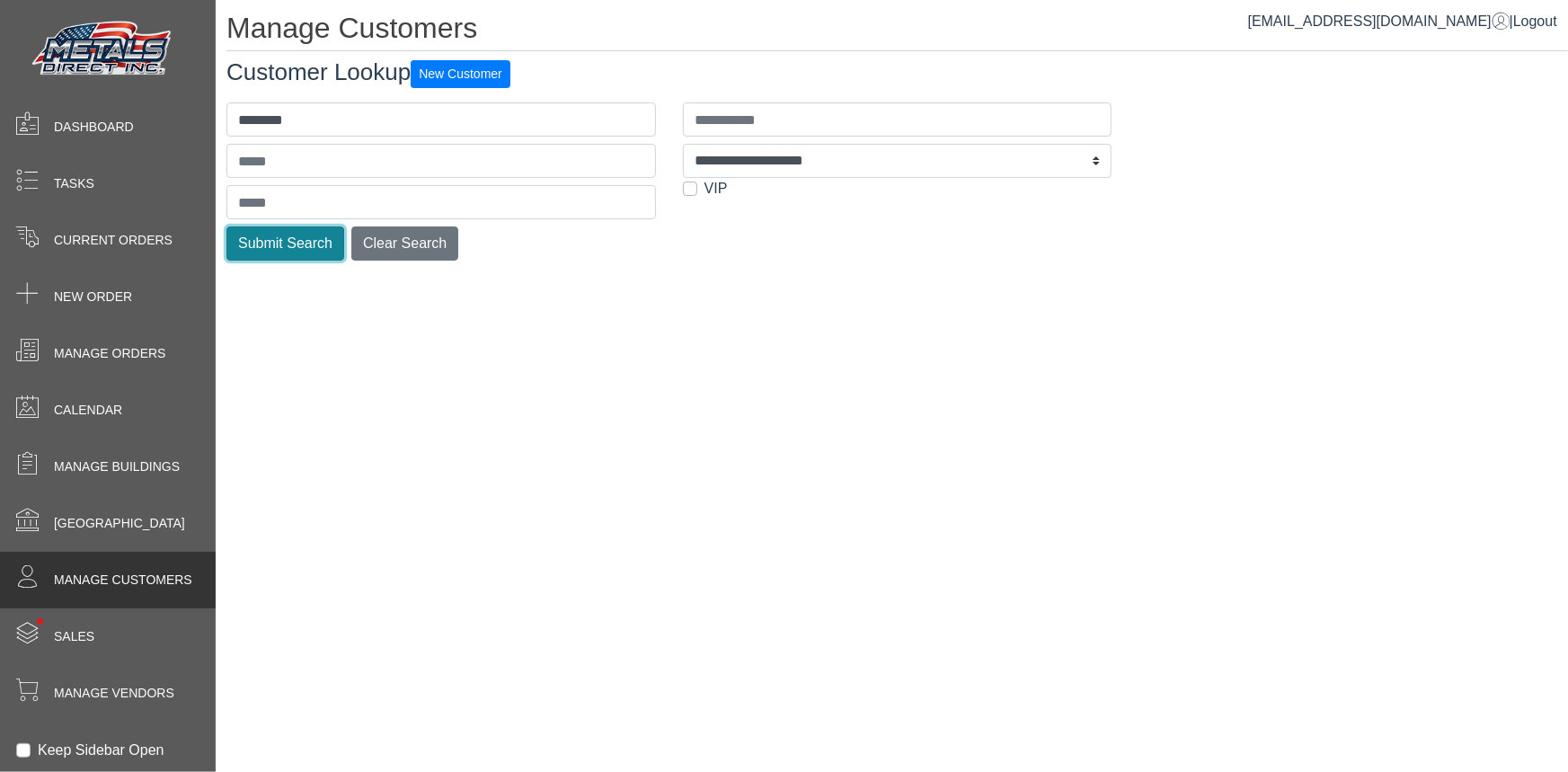 click on "Submit Search" at bounding box center [285, 244] 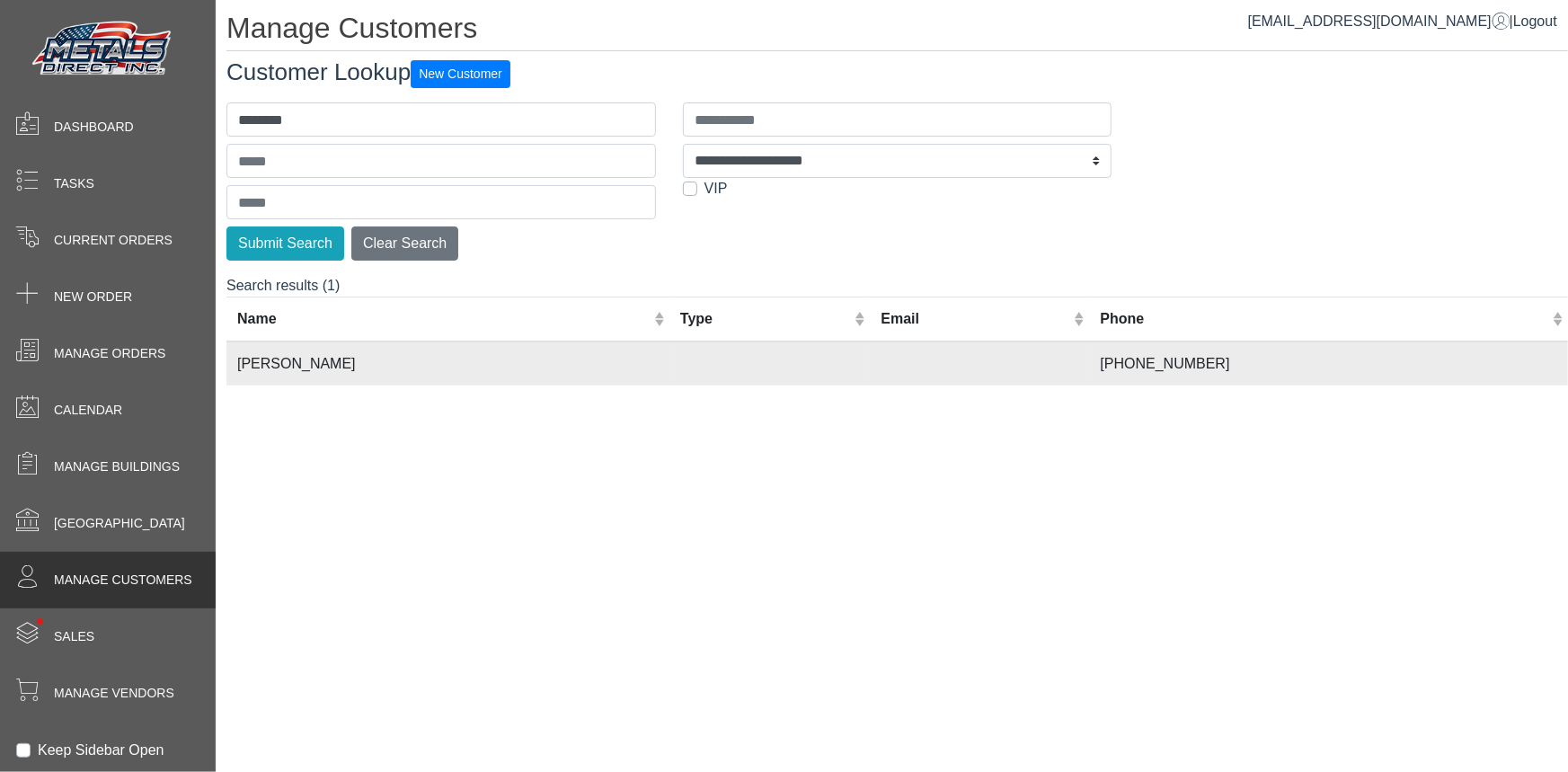 click on "CHARLES BRAINERD" at bounding box center [447, 363] 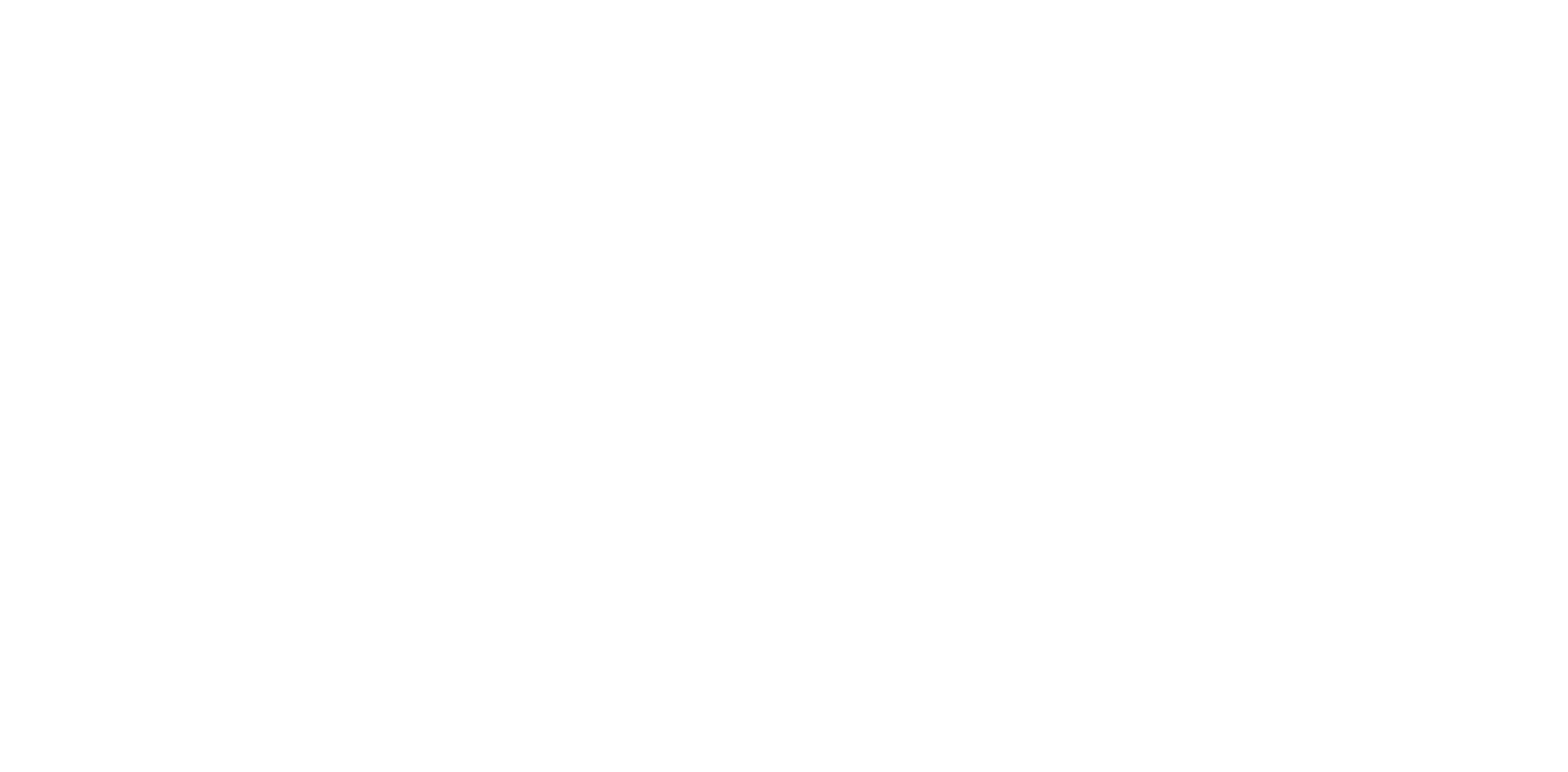 scroll, scrollTop: 0, scrollLeft: 0, axis: both 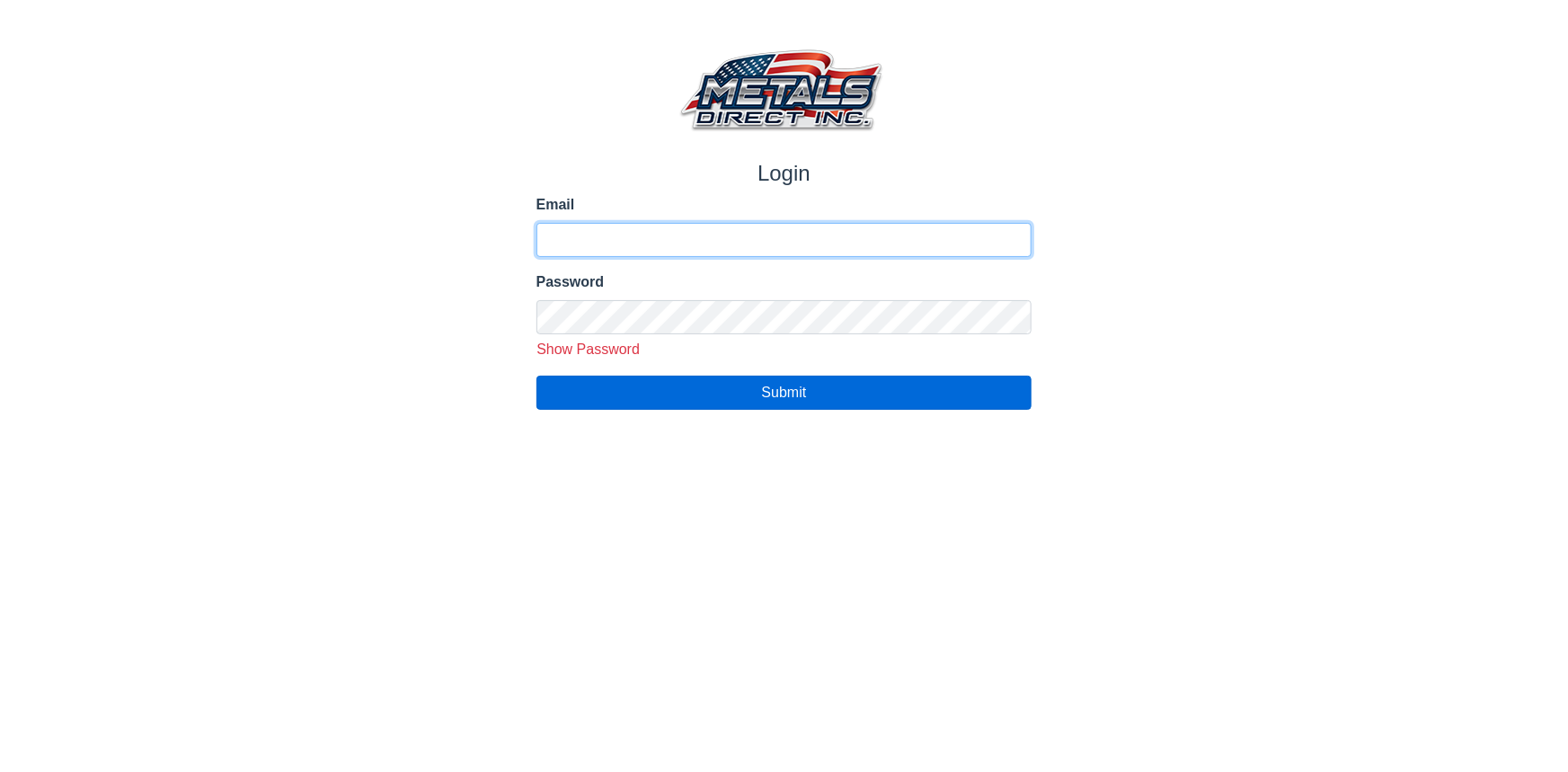 type on "**********" 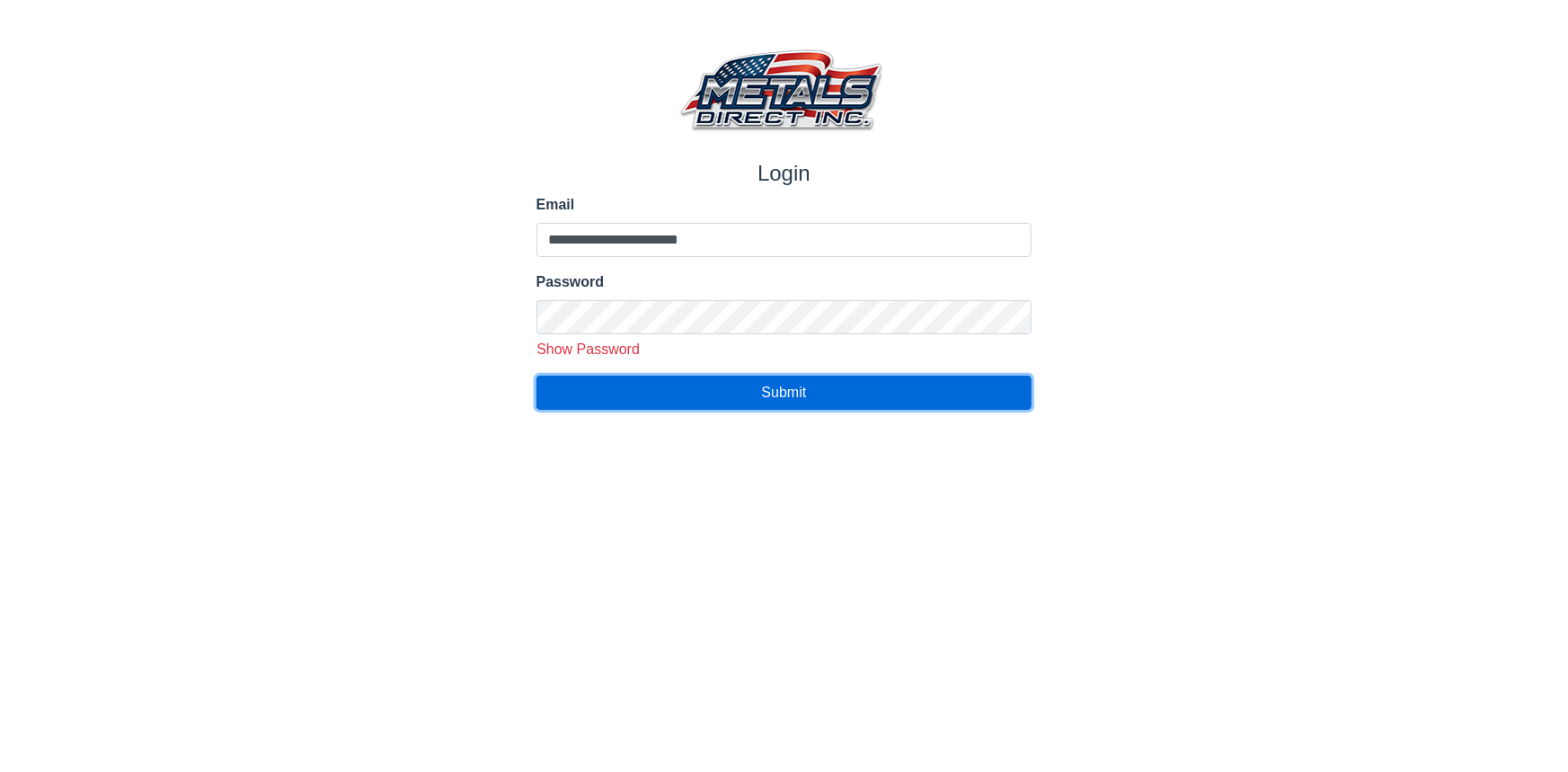 click on "Submit" at bounding box center (784, 393) 